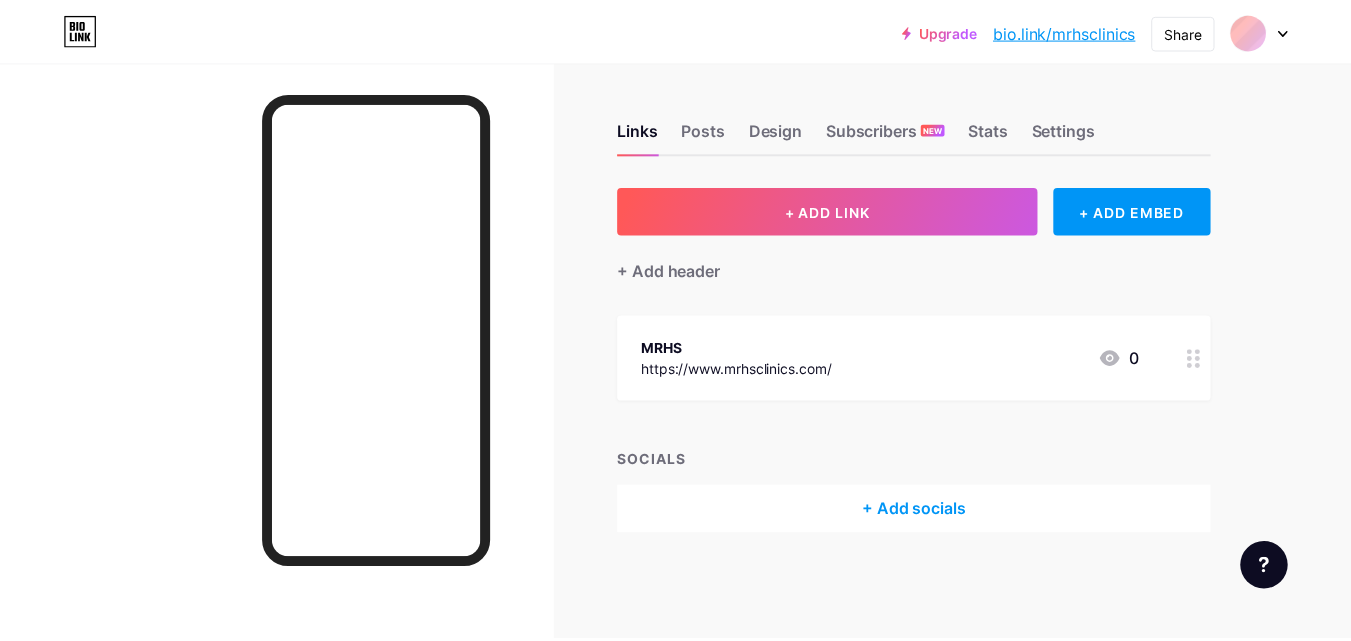 scroll, scrollTop: 0, scrollLeft: 0, axis: both 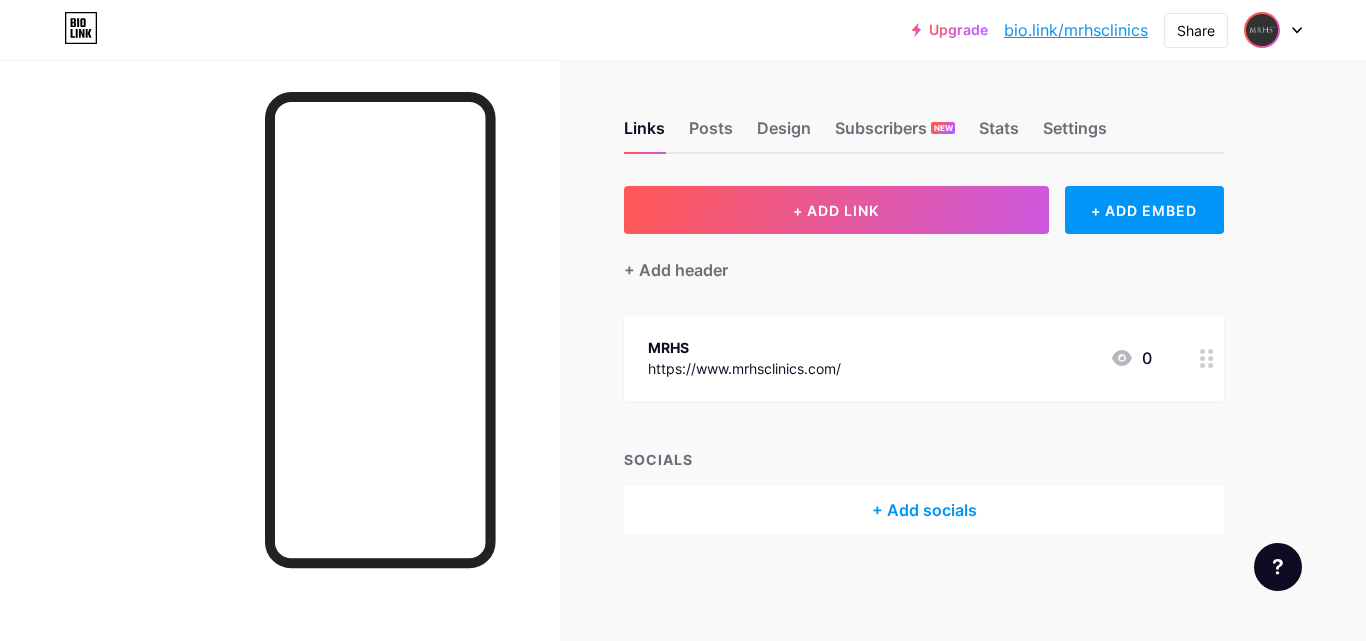 click at bounding box center [1262, 30] 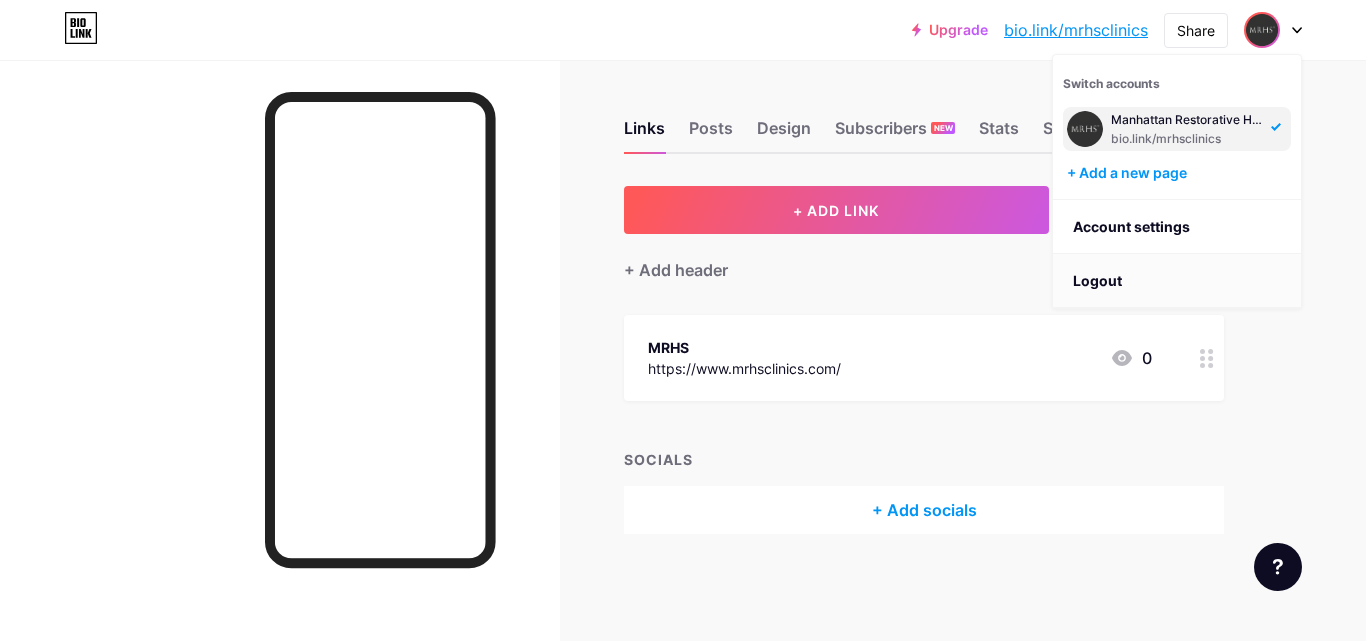 click on "Logout" at bounding box center [1177, 281] 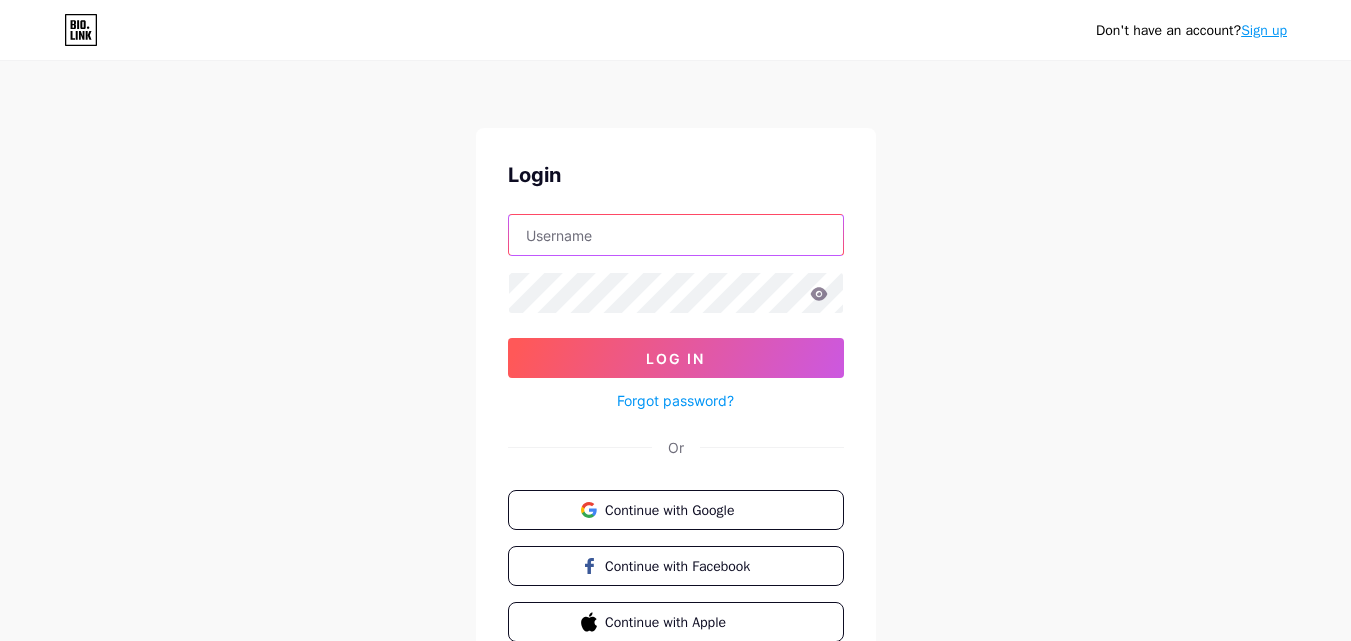 type on "admin@oysterbaydentists.com" 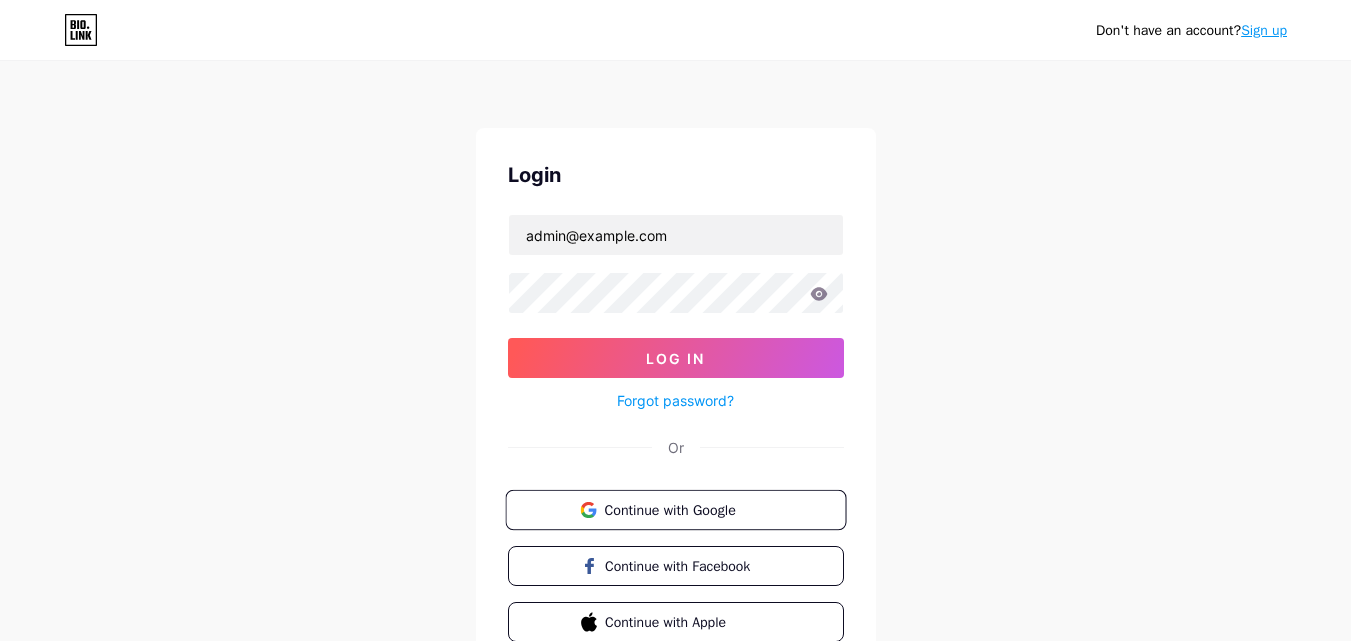 click on "Continue with Google" at bounding box center (675, 510) 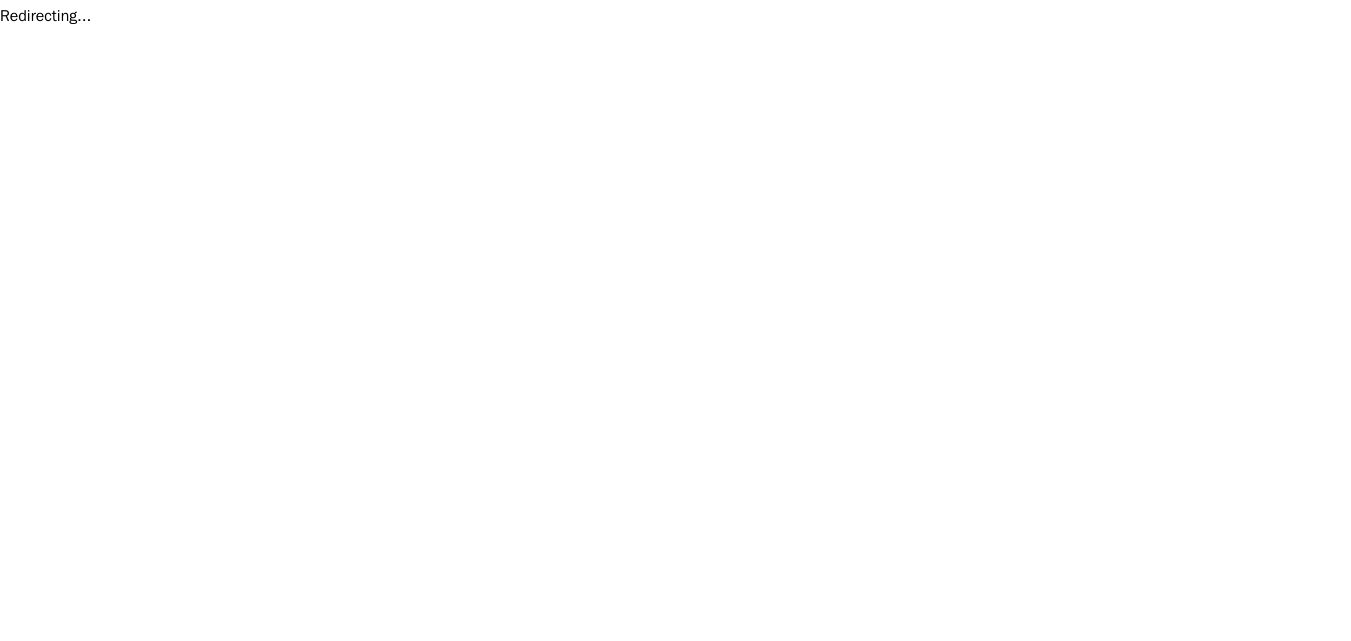 scroll, scrollTop: 0, scrollLeft: 0, axis: both 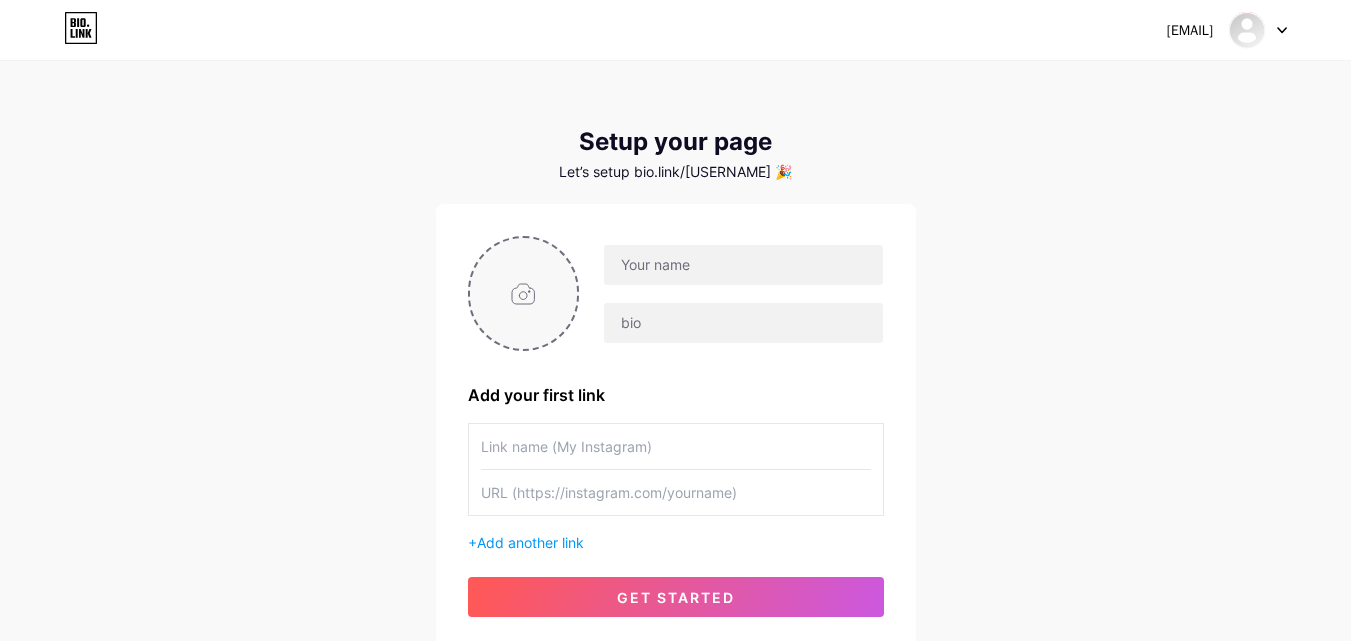click at bounding box center [524, 293] 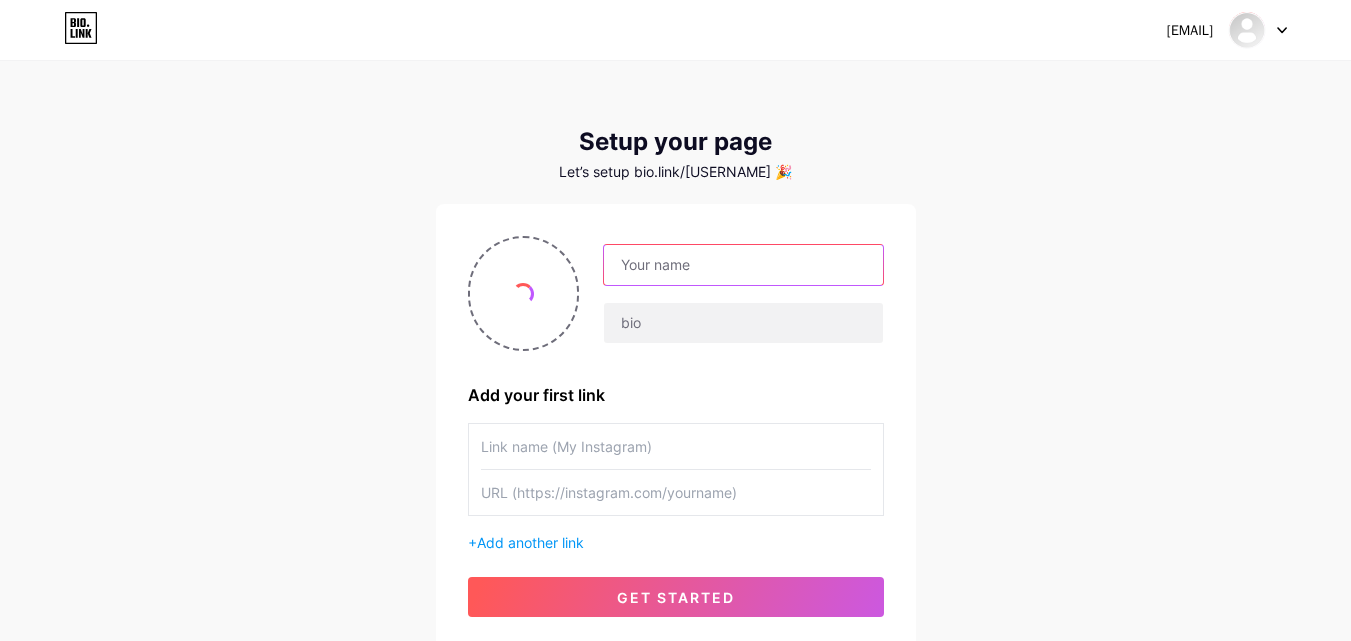 click at bounding box center (743, 265) 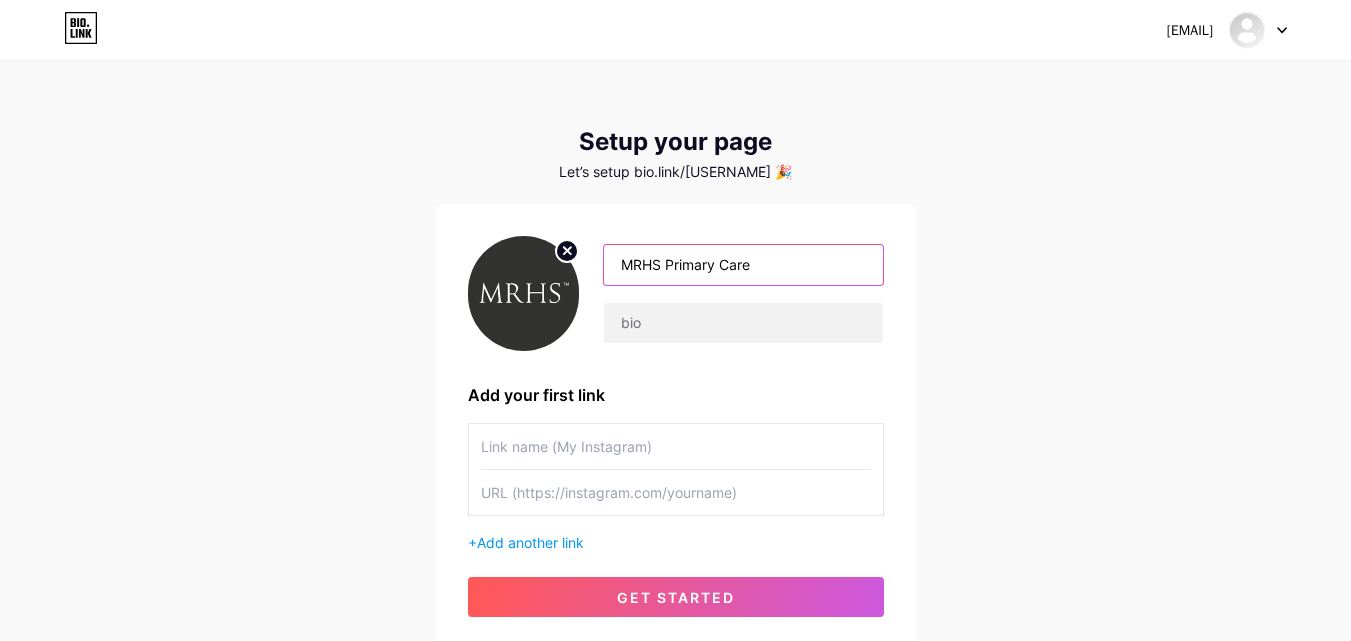 type on "MRHS Primary Care" 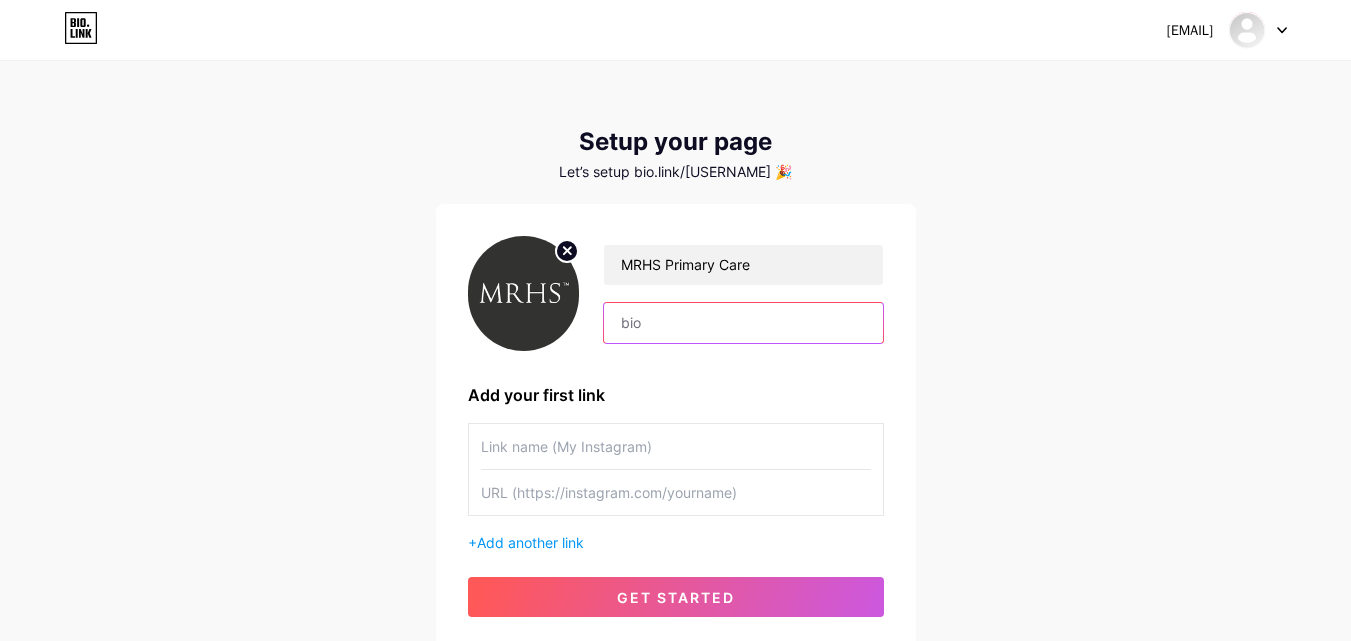 click at bounding box center [743, 323] 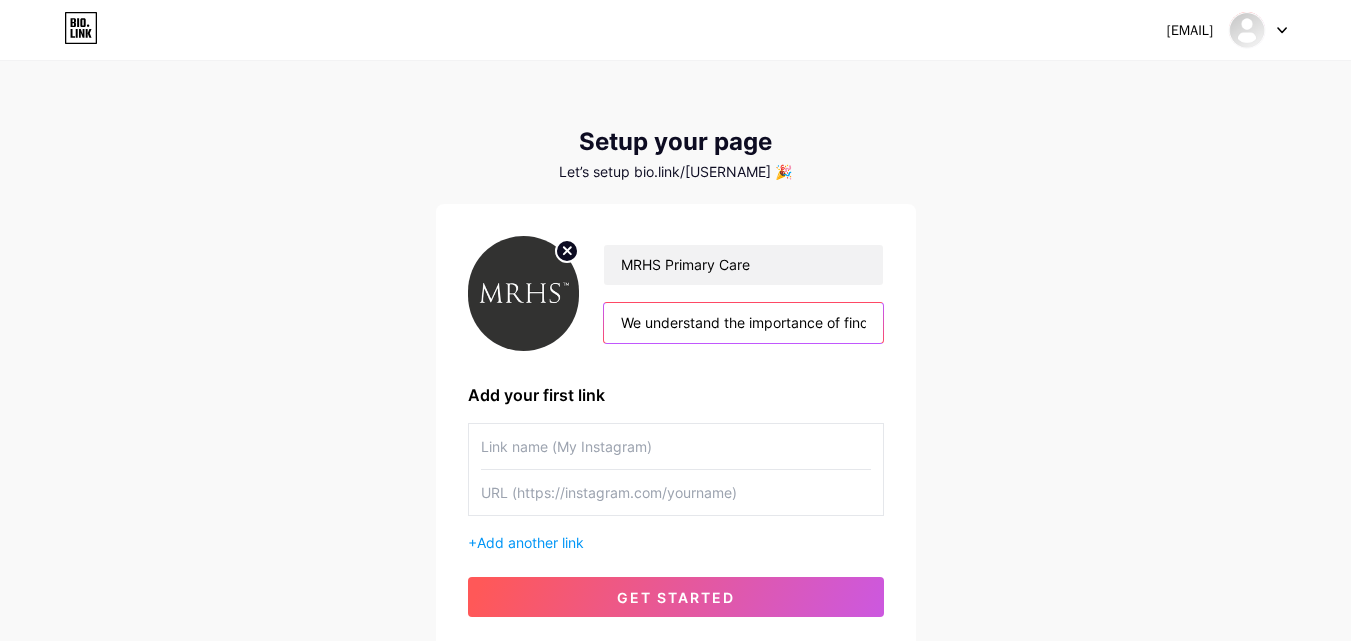 scroll, scrollTop: 0, scrollLeft: 3090, axis: horizontal 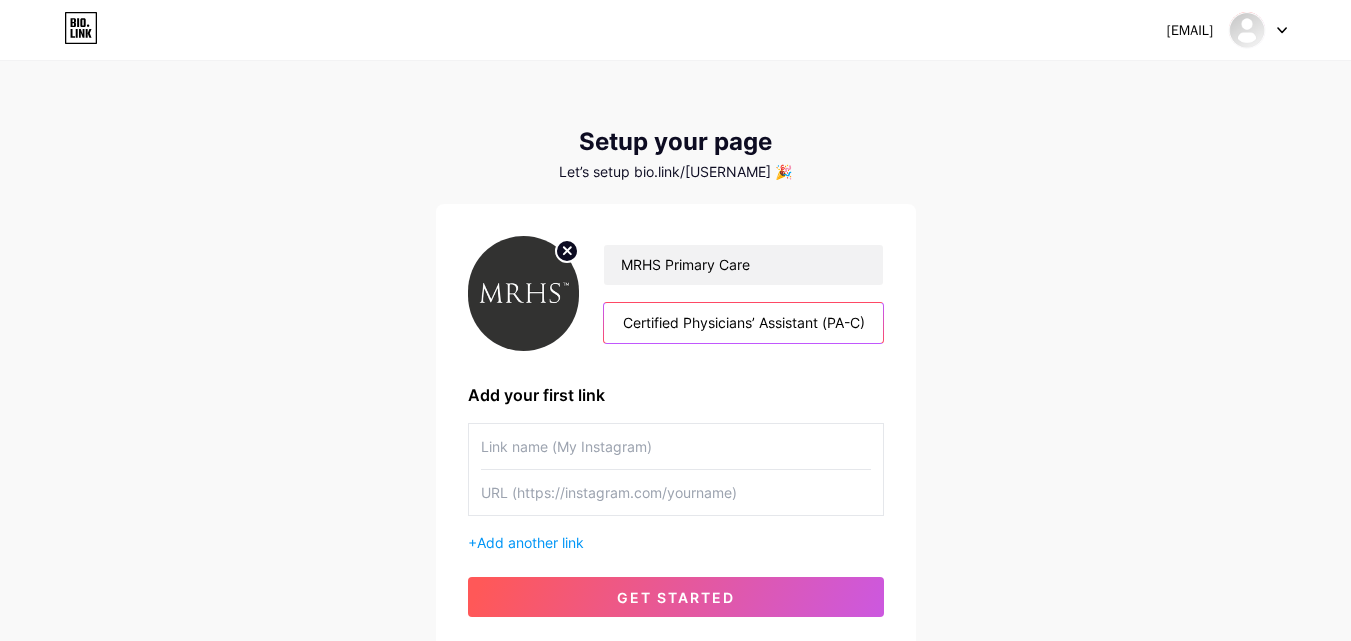 drag, startPoint x: 636, startPoint y: 322, endPoint x: 1022, endPoint y: 367, distance: 388.6142 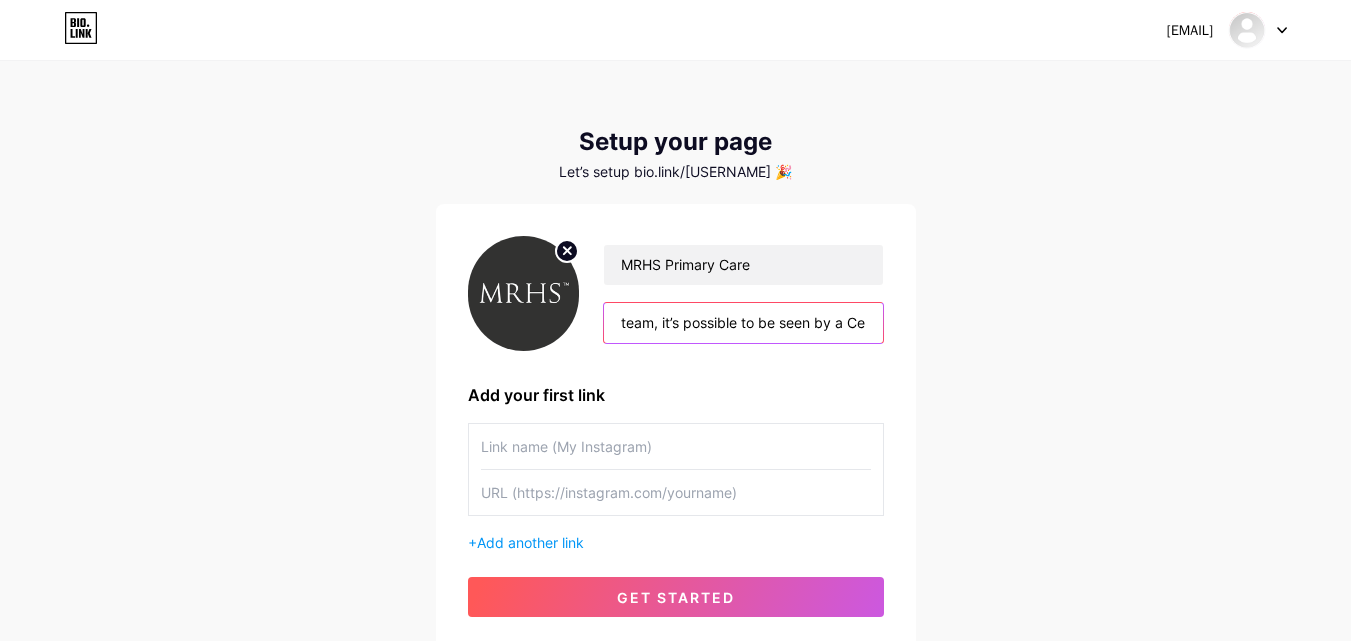 scroll, scrollTop: 0, scrollLeft: 2862, axis: horizontal 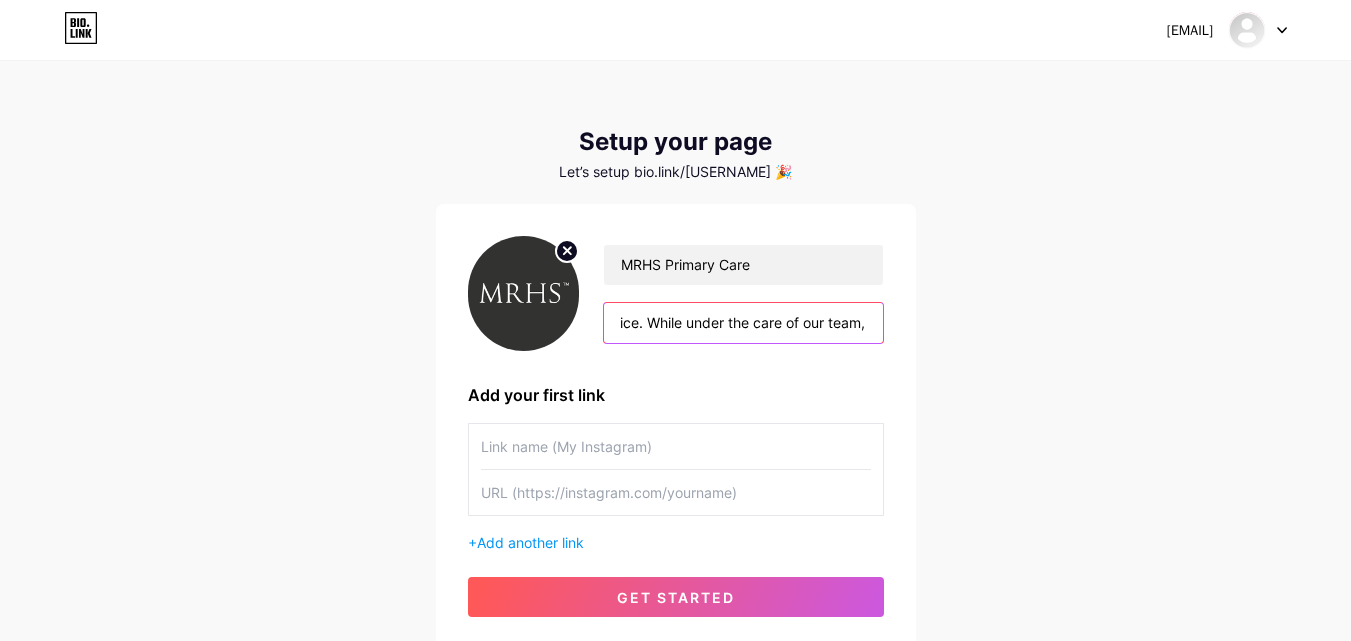 drag, startPoint x: 644, startPoint y: 323, endPoint x: 1102, endPoint y: 426, distance: 469.43903 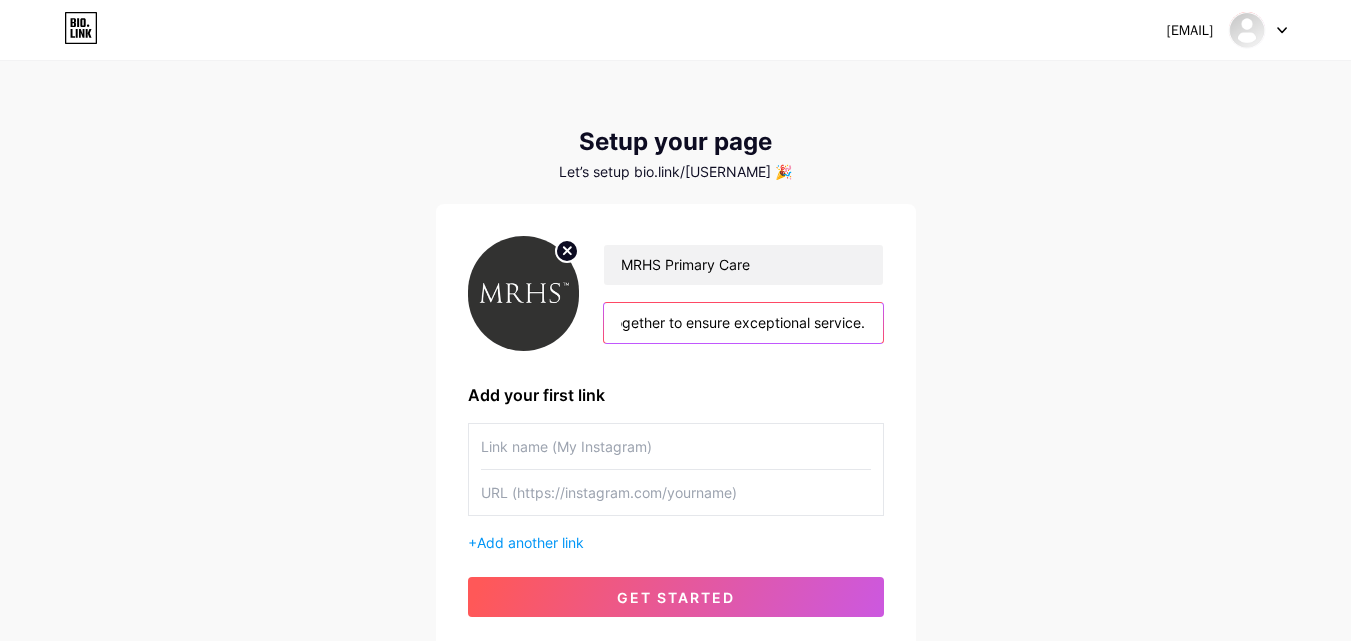 scroll, scrollTop: 0, scrollLeft: 2428, axis: horizontal 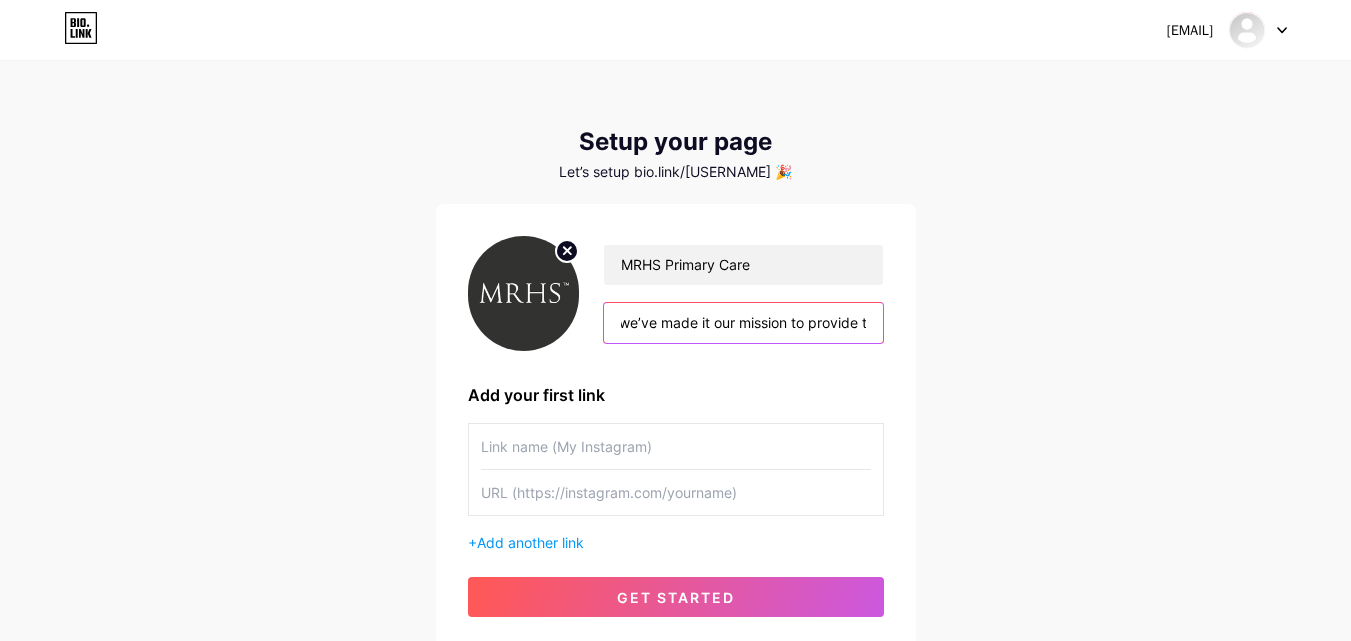 drag, startPoint x: 863, startPoint y: 332, endPoint x: 701, endPoint y: 316, distance: 162.78821 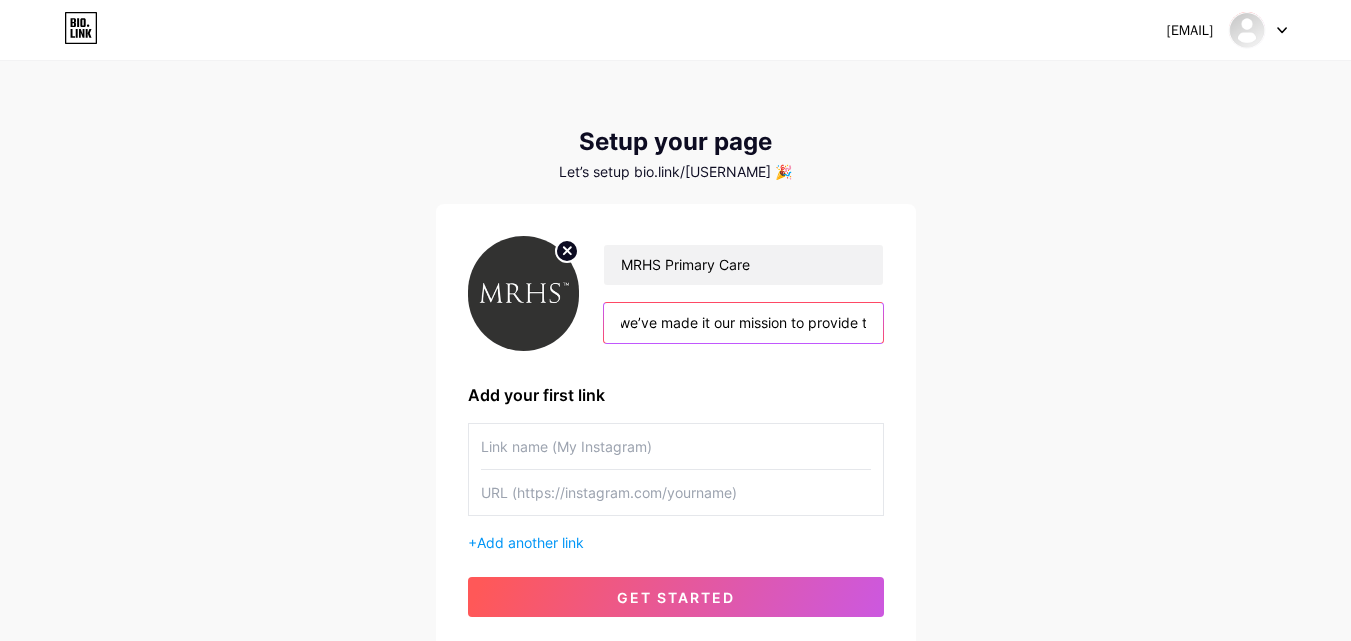 click on "We understand the importance of finding the best healthcare. After all, your good health is an essential part of a fulfilling and happy life. That’s why we’ve made it our mission to provide timely access to quality primary care in our New York City medical practice. Being responsive to your healthcare needs requires a team of talented healthcare professionals working together to ensure exceptional service." at bounding box center [743, 323] 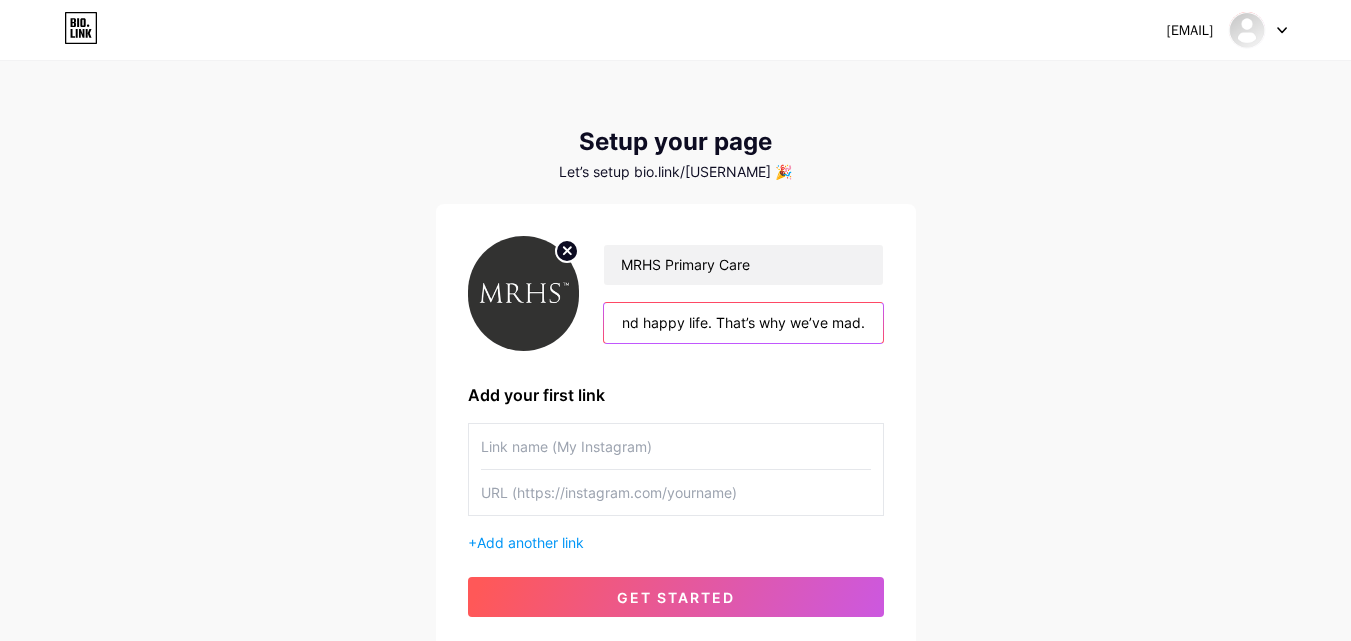 scroll, scrollTop: 0, scrollLeft: 806, axis: horizontal 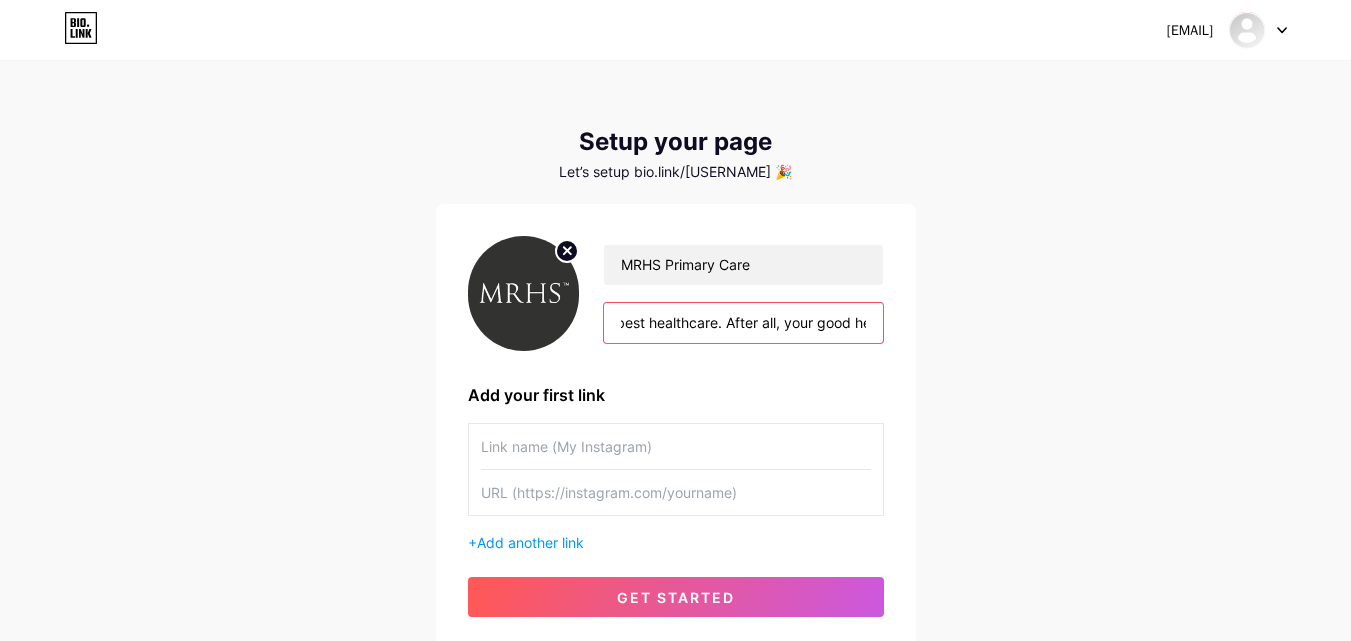 drag, startPoint x: 866, startPoint y: 322, endPoint x: 715, endPoint y: 333, distance: 151.40013 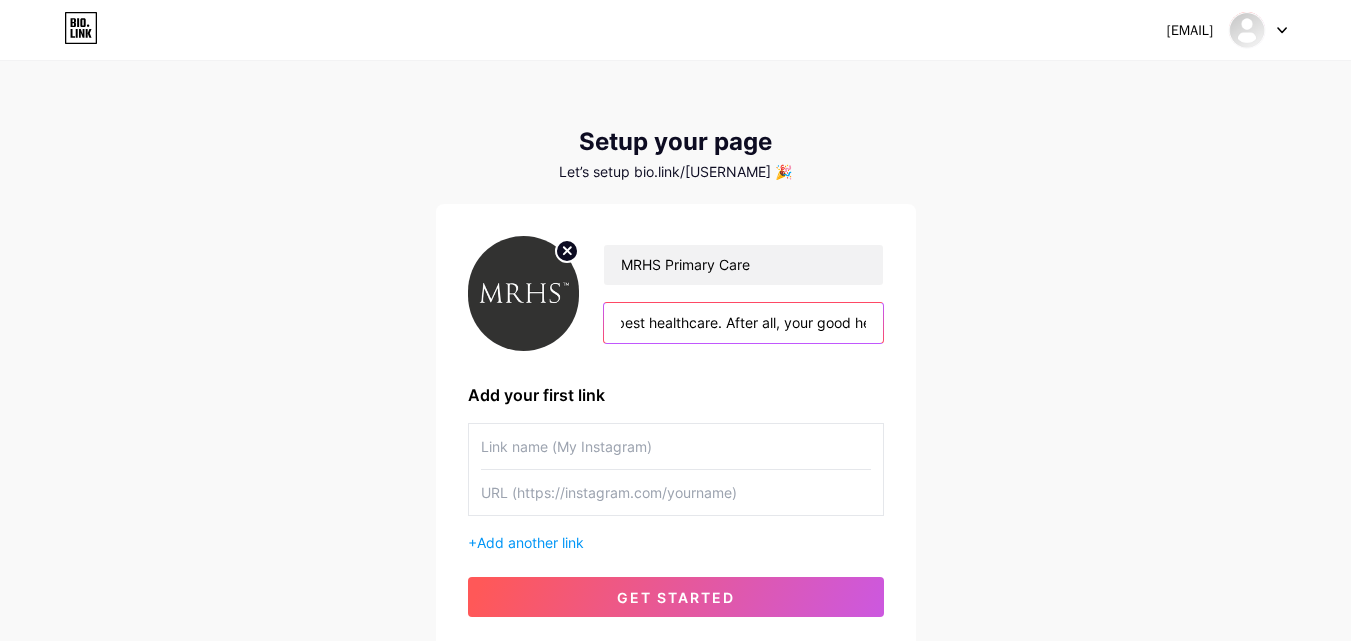 click on "We understand the importance of finding the best healthcare. After all, your good health is an essential part of a fulfilling and happy life." at bounding box center [743, 323] 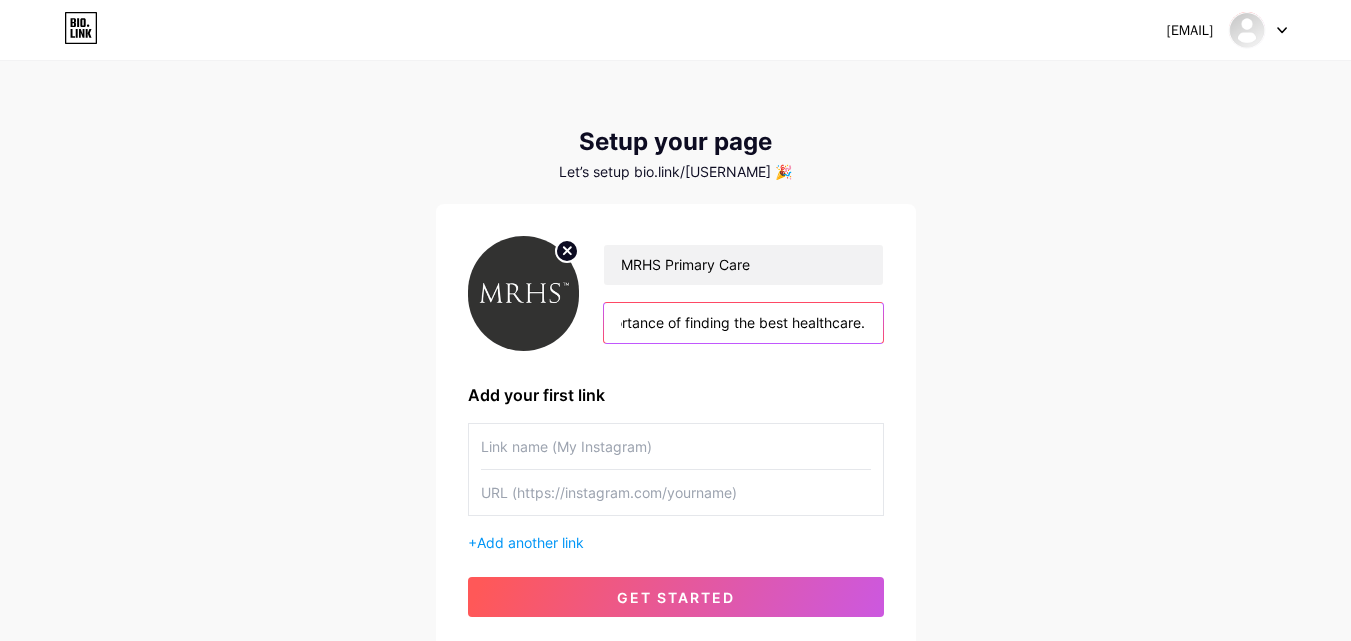 scroll, scrollTop: 0, scrollLeft: 164, axis: horizontal 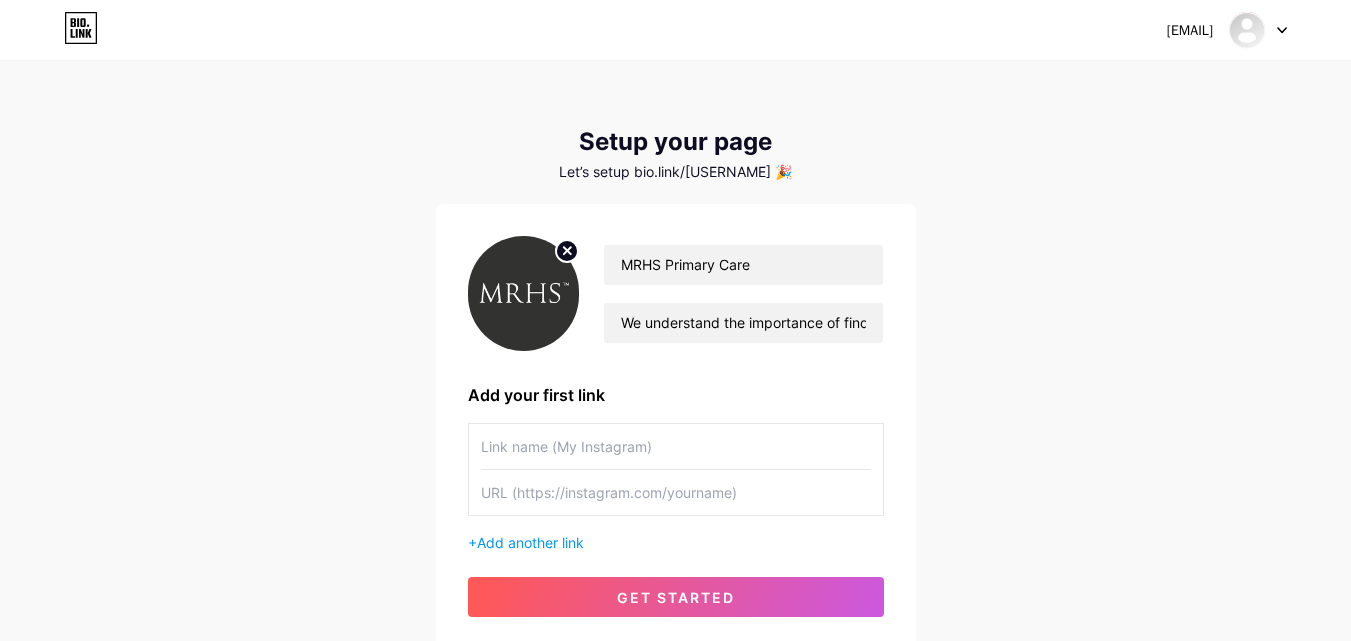click at bounding box center [676, 446] 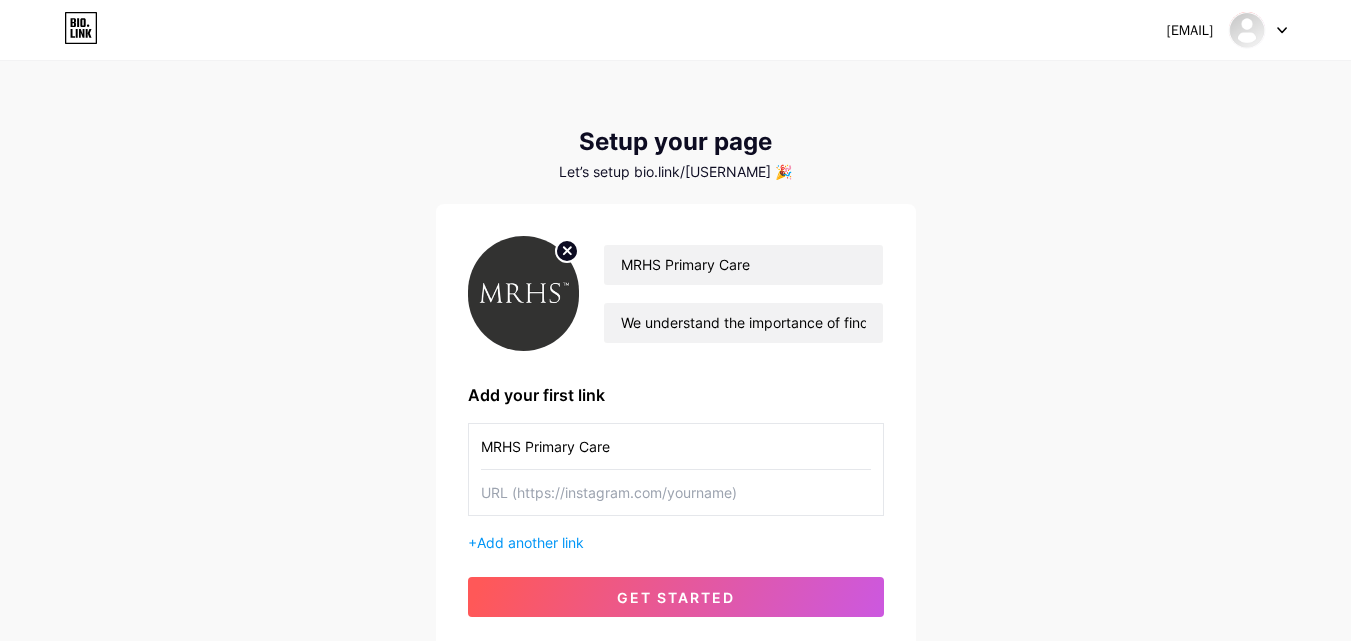 type on "MRHS Primary Care" 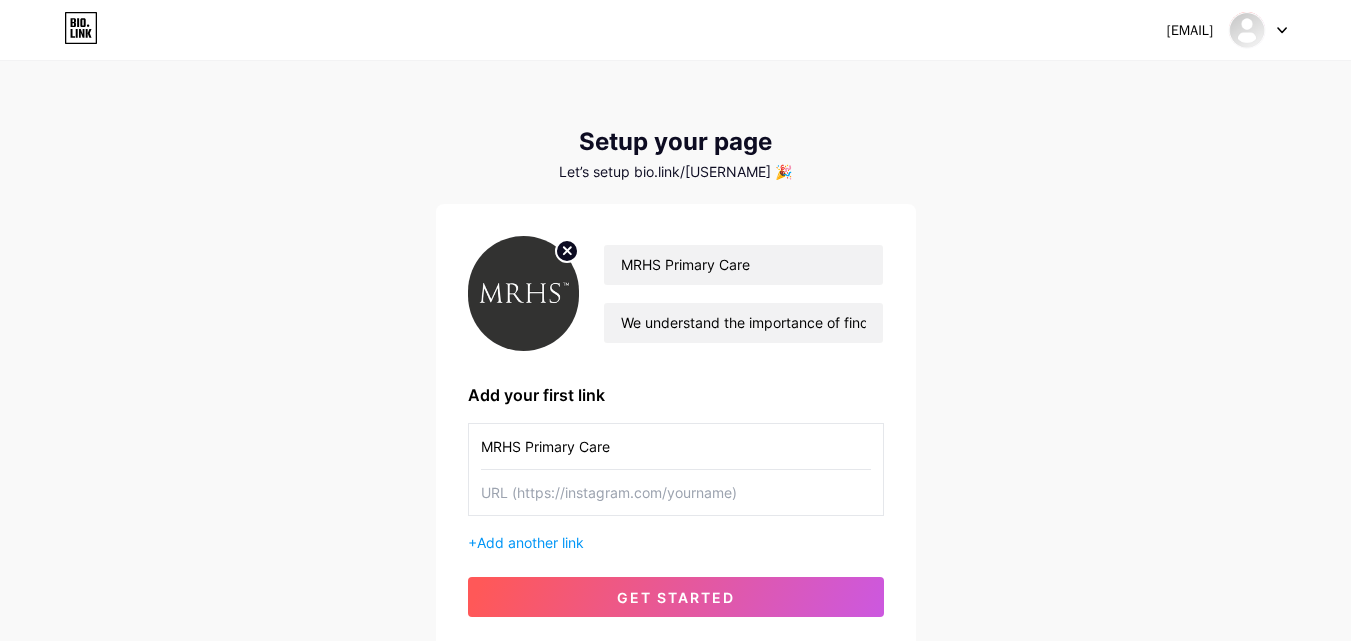click at bounding box center (676, 492) 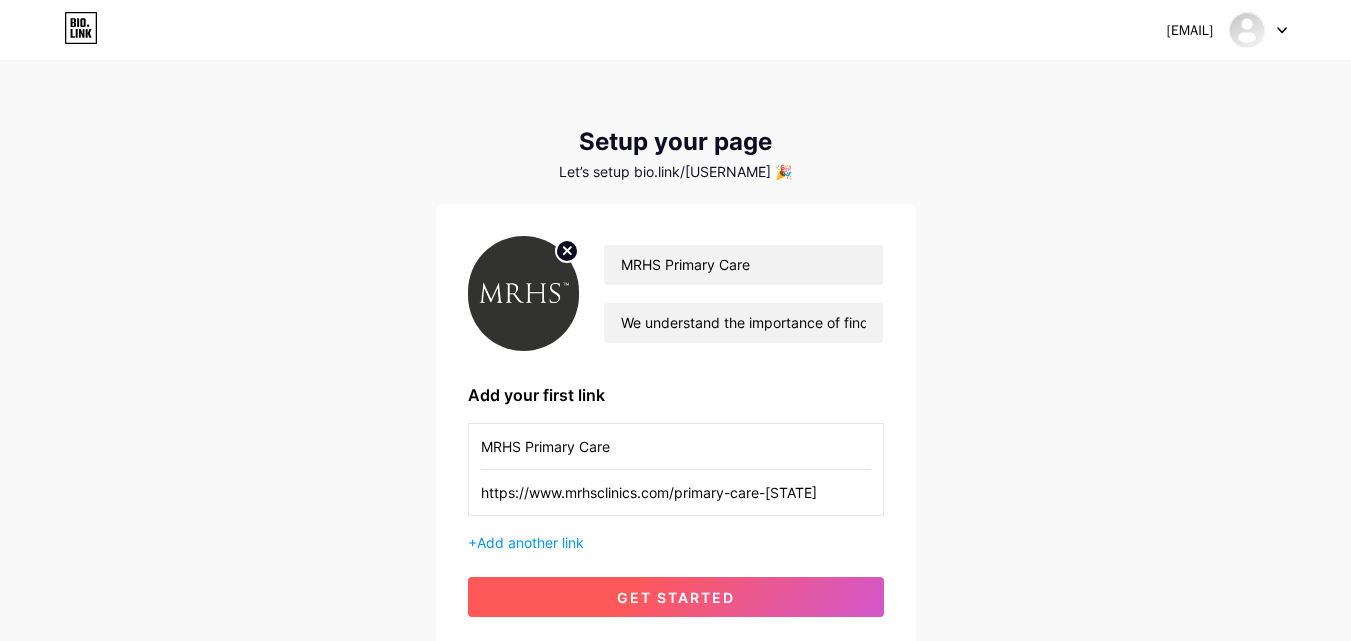 type on "https://www.mrhsclinics.com/primary-care-[STATE]" 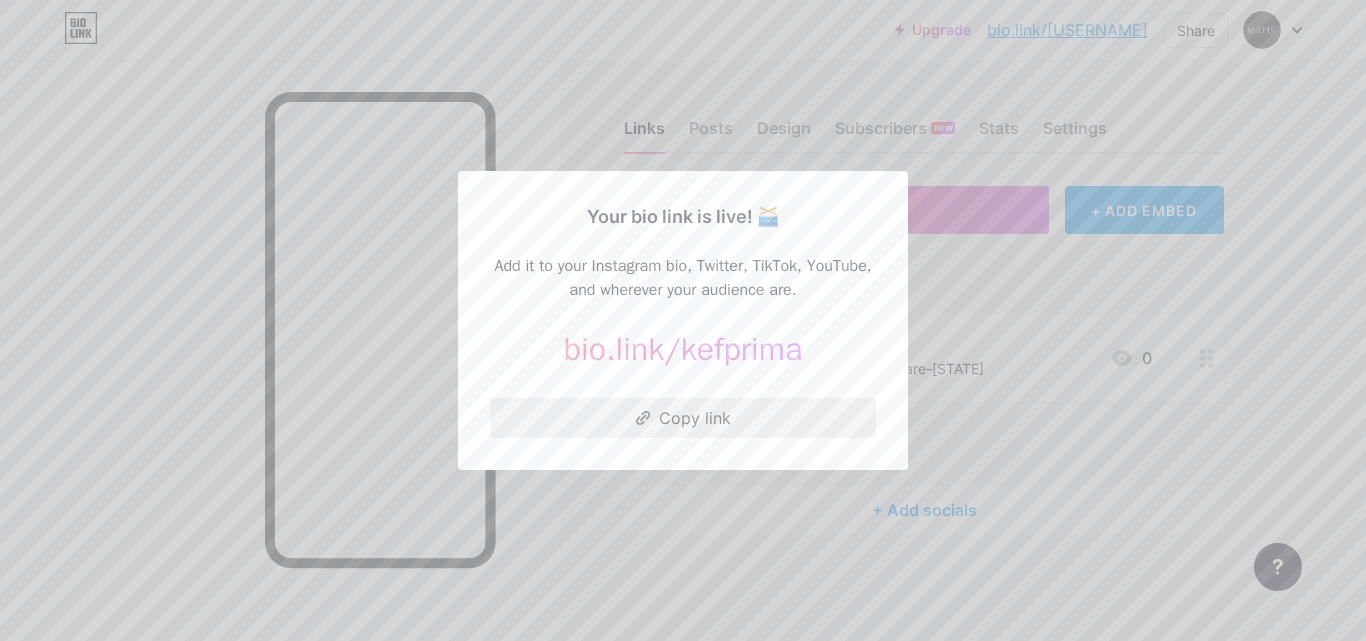 click on "Copy link" at bounding box center [683, 418] 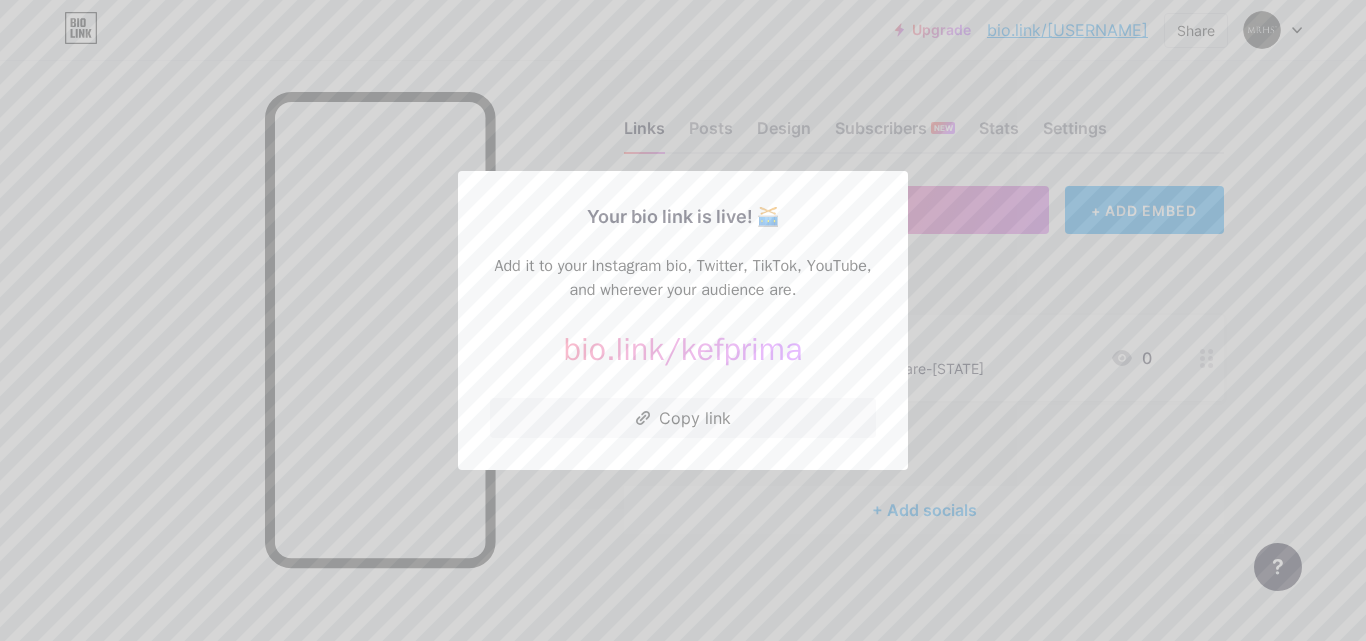 click at bounding box center (683, 320) 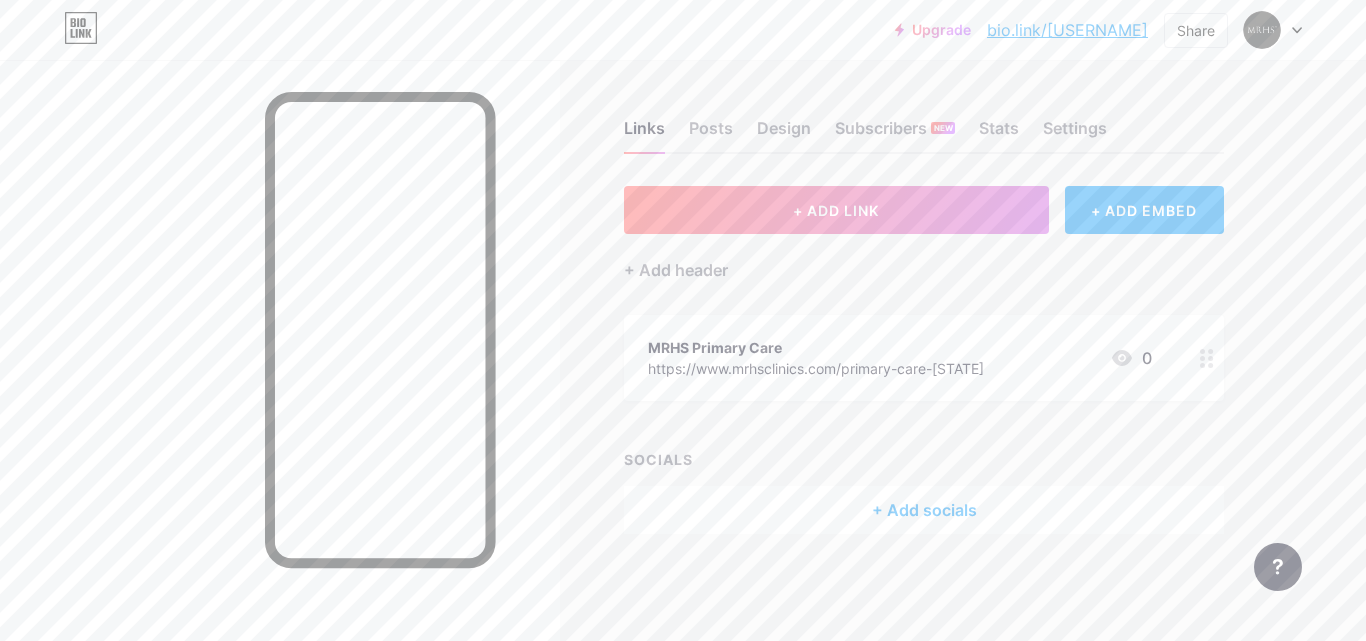 click at bounding box center [1262, 30] 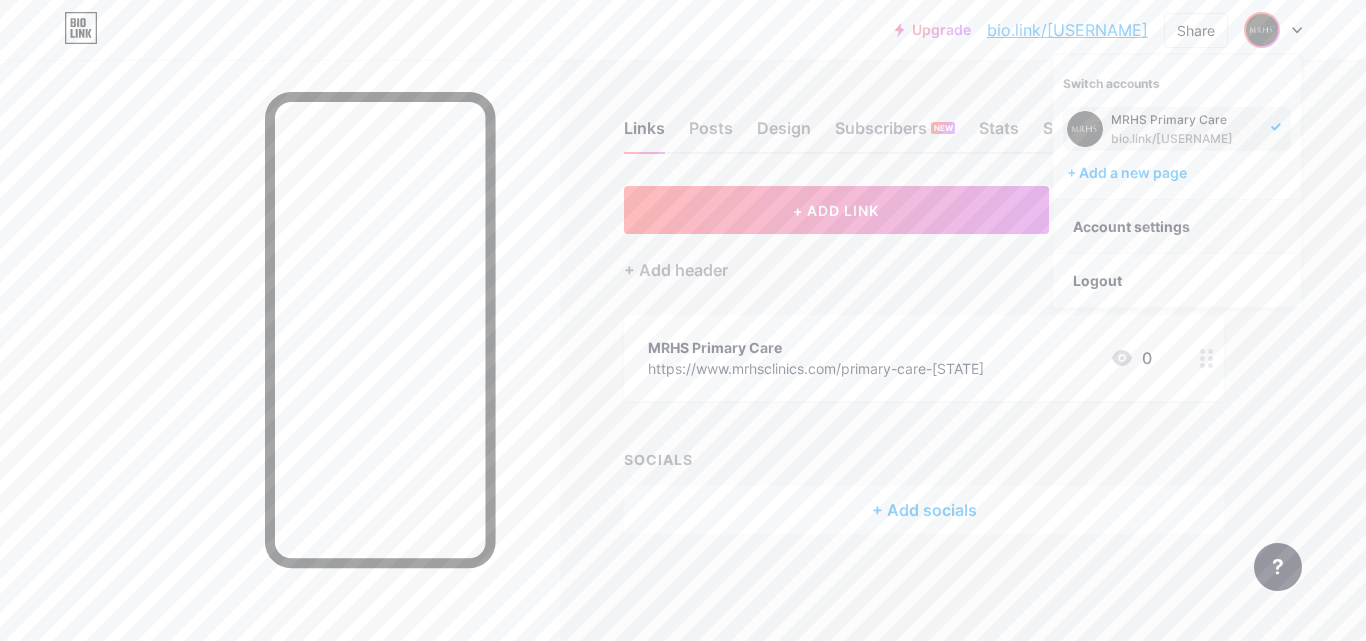 click on "Account settings" at bounding box center (1177, 227) 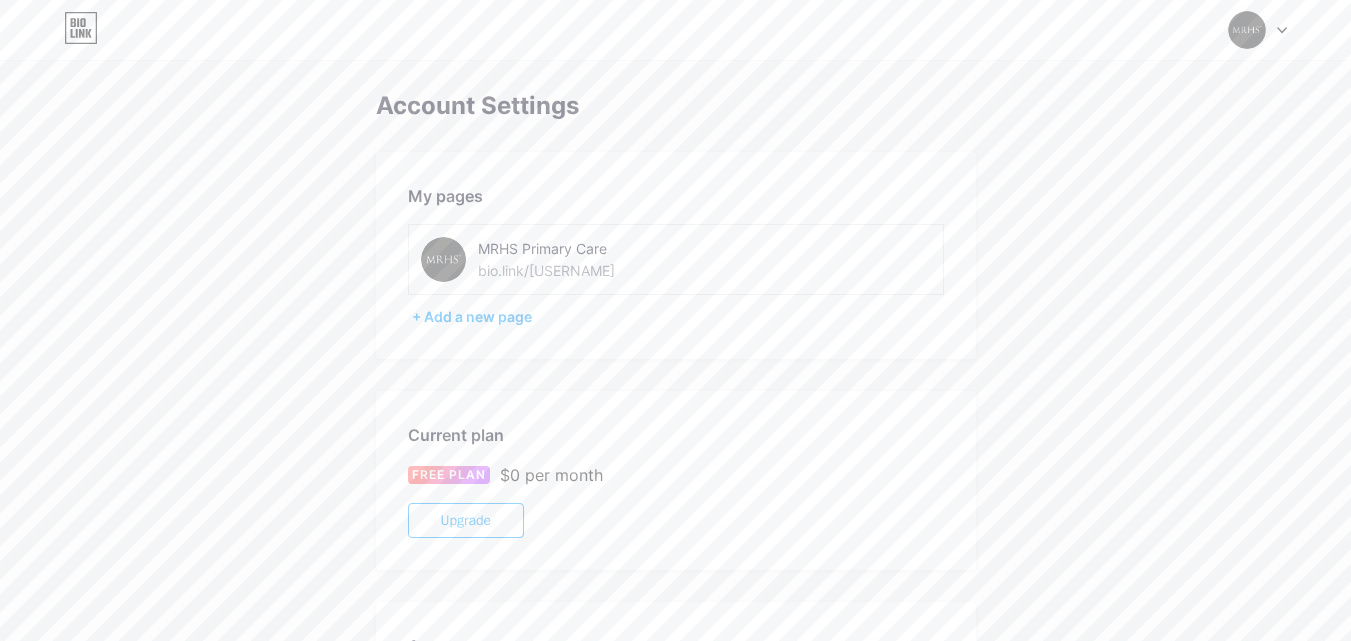 click at bounding box center [1258, 30] 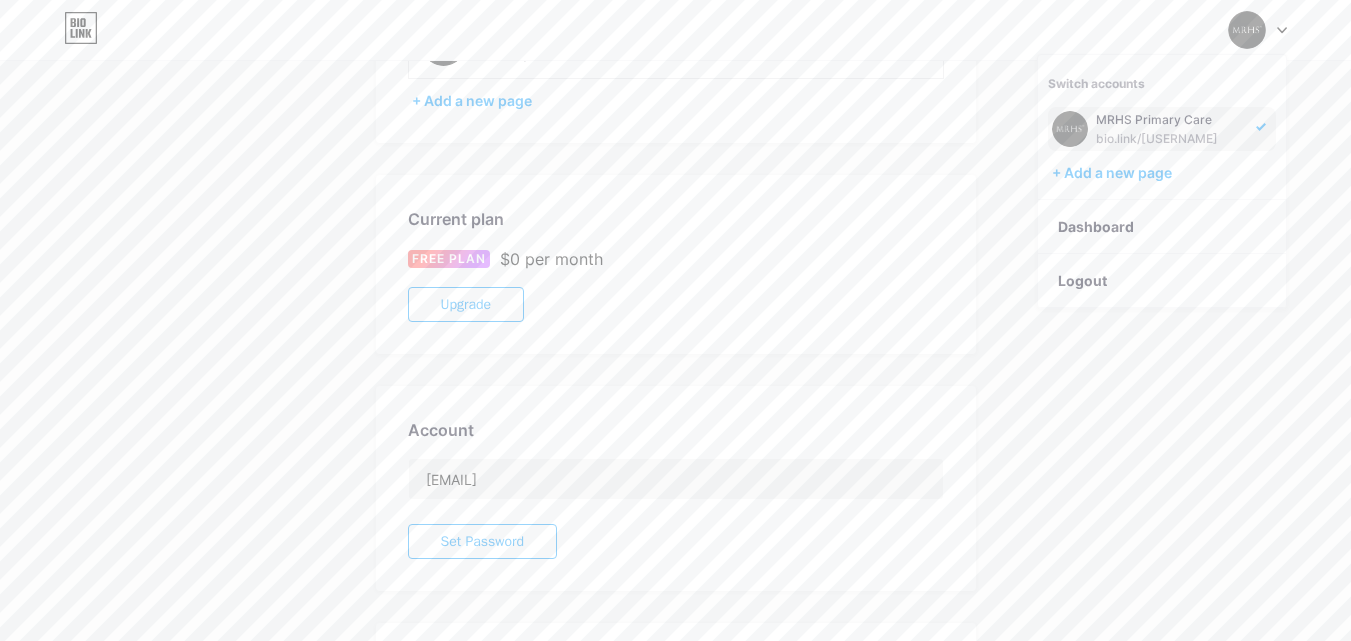 scroll, scrollTop: 157, scrollLeft: 0, axis: vertical 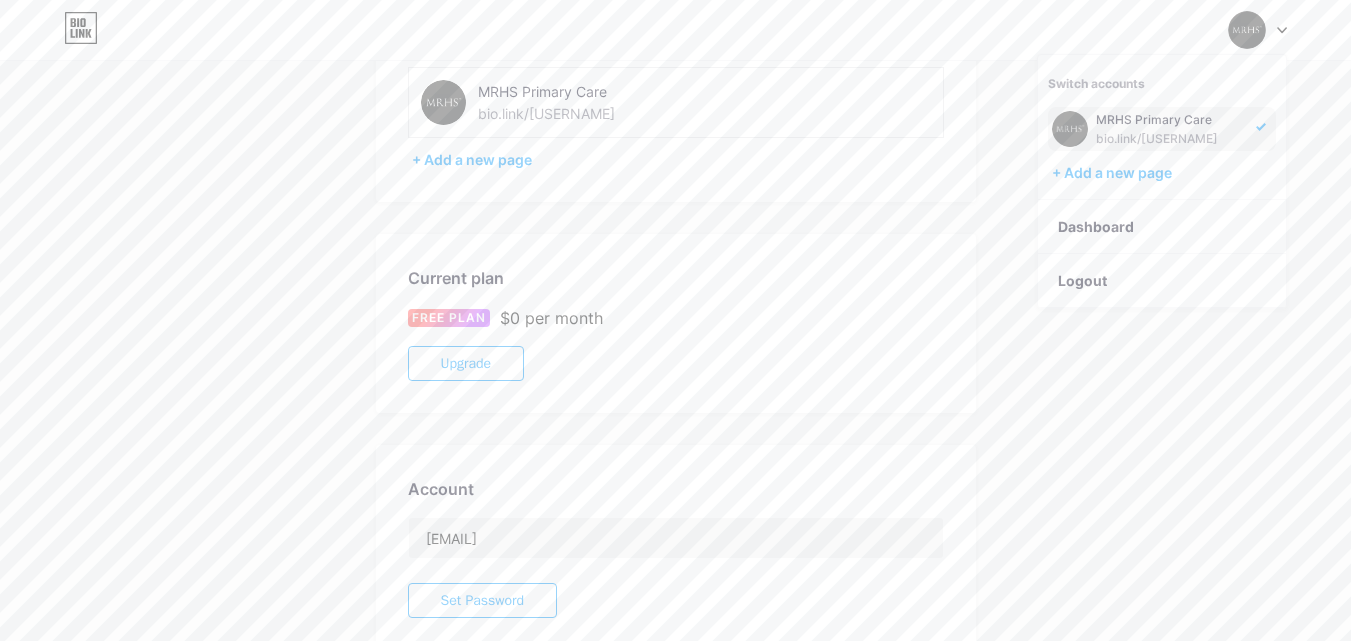 click on "MRHS Primary Care   bio.link/[USERNAME]" at bounding box center (1170, 129) 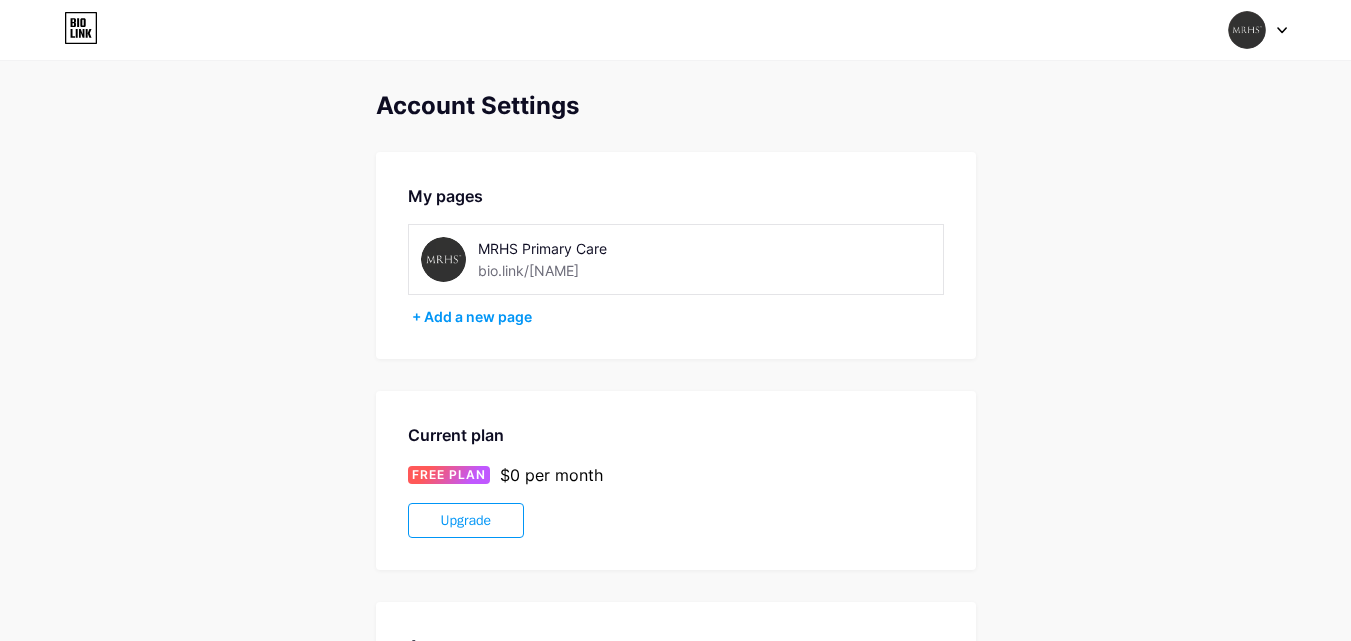 scroll, scrollTop: 0, scrollLeft: 0, axis: both 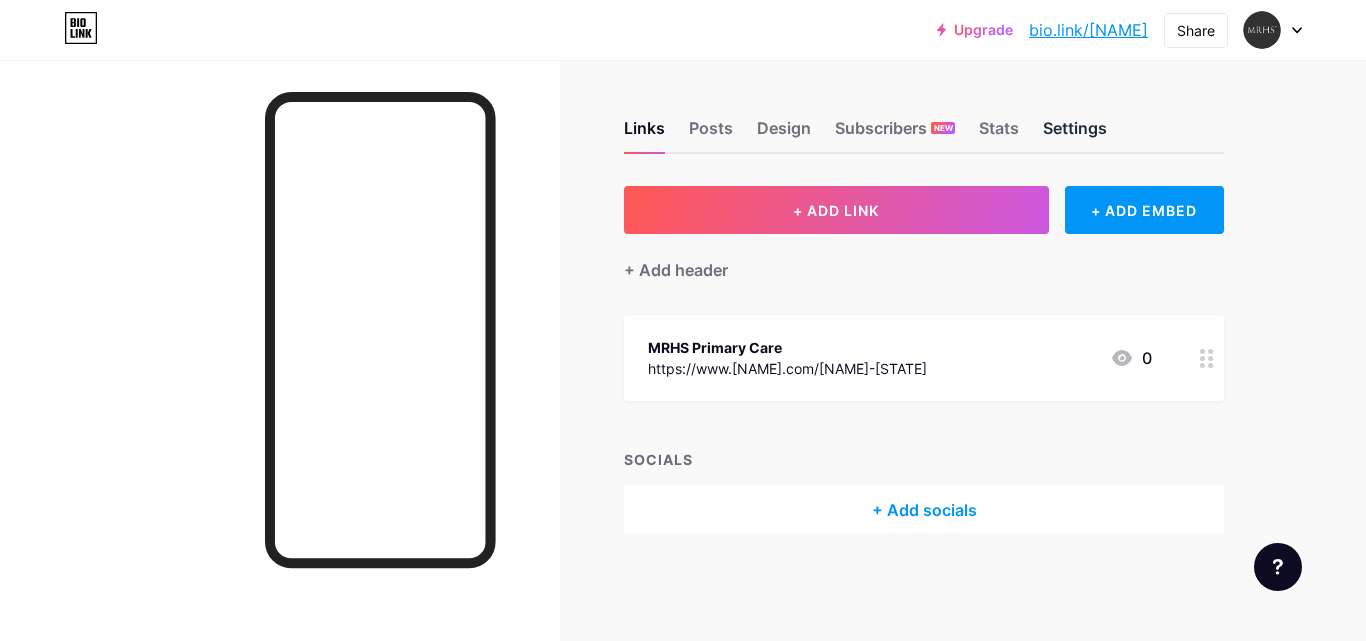 click on "Settings" at bounding box center (1075, 134) 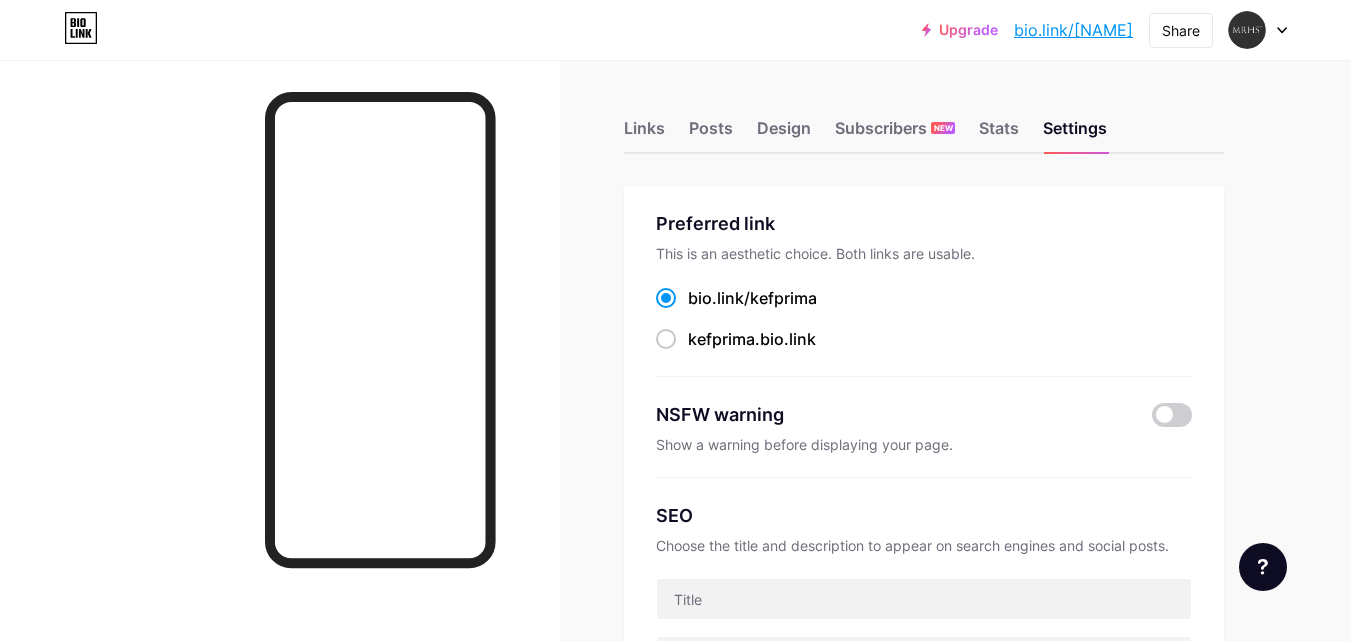 scroll, scrollTop: 560, scrollLeft: 0, axis: vertical 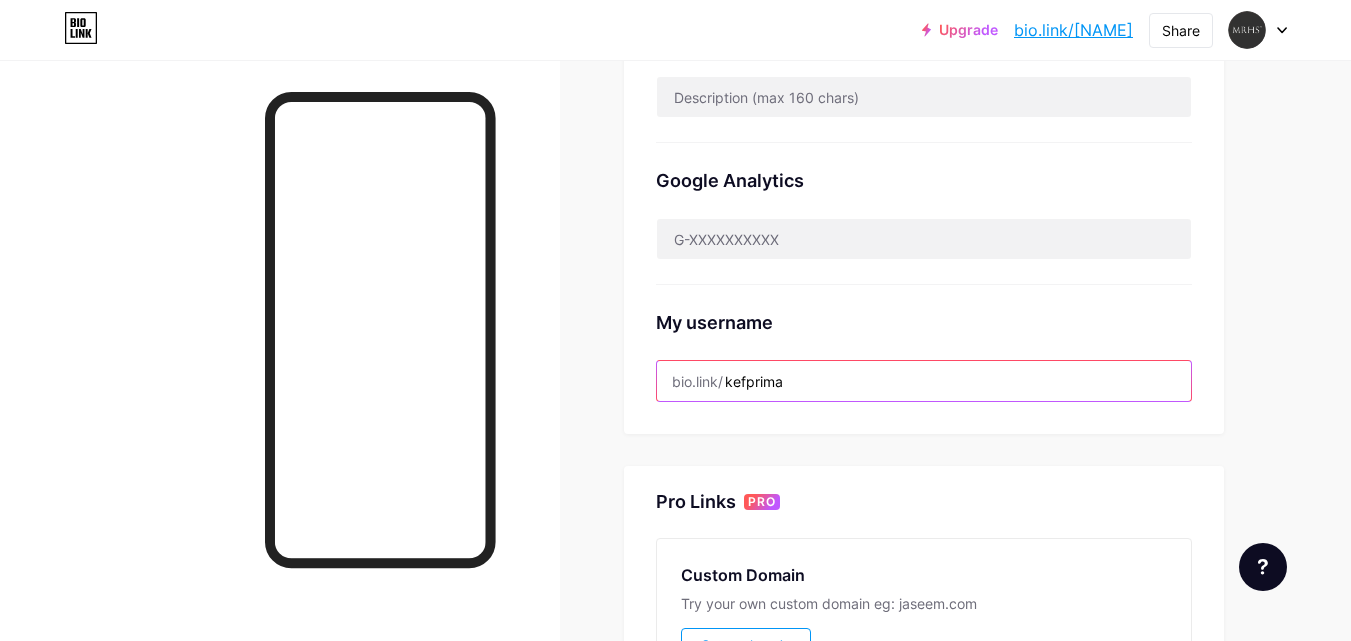 click on "kefprima" at bounding box center [924, 381] 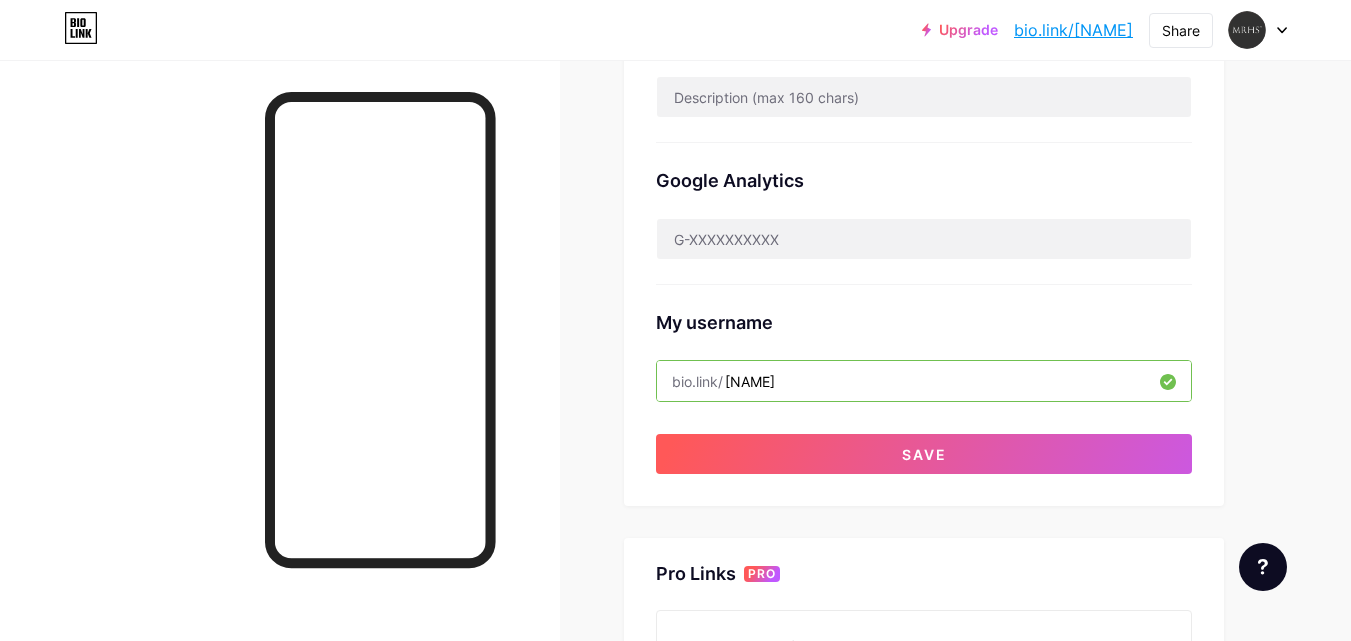 drag, startPoint x: 728, startPoint y: 380, endPoint x: 983, endPoint y: 393, distance: 255.33116 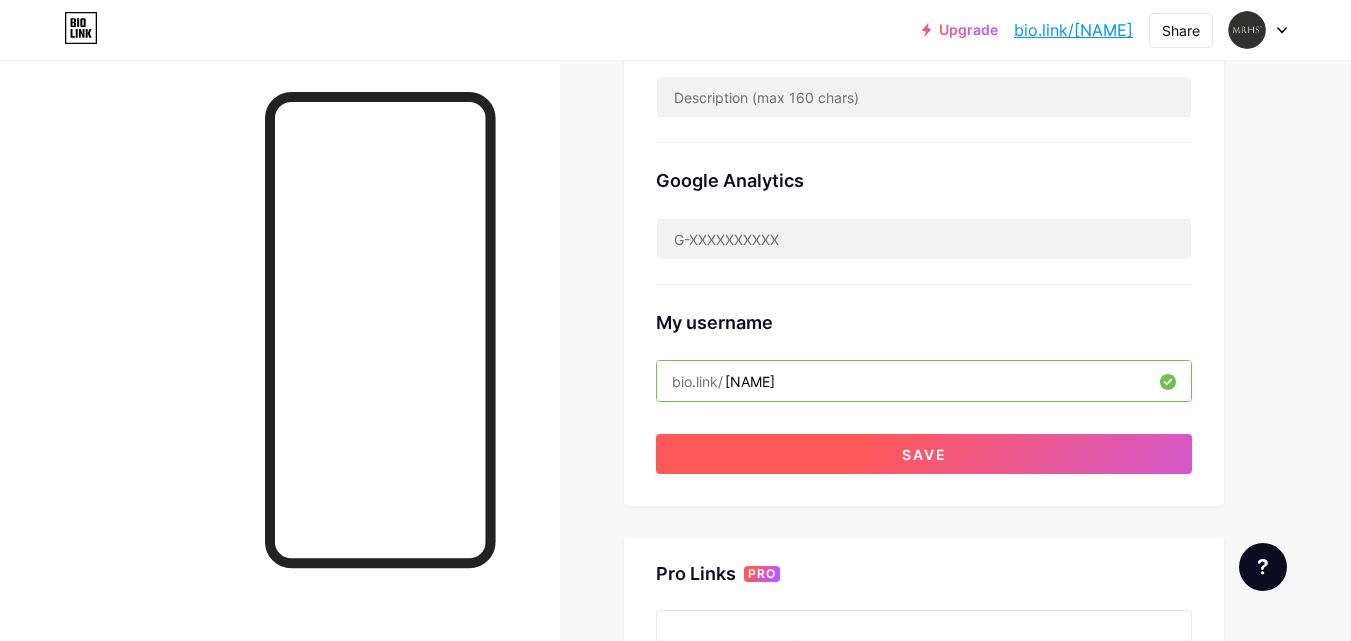 type on "[NAME]" 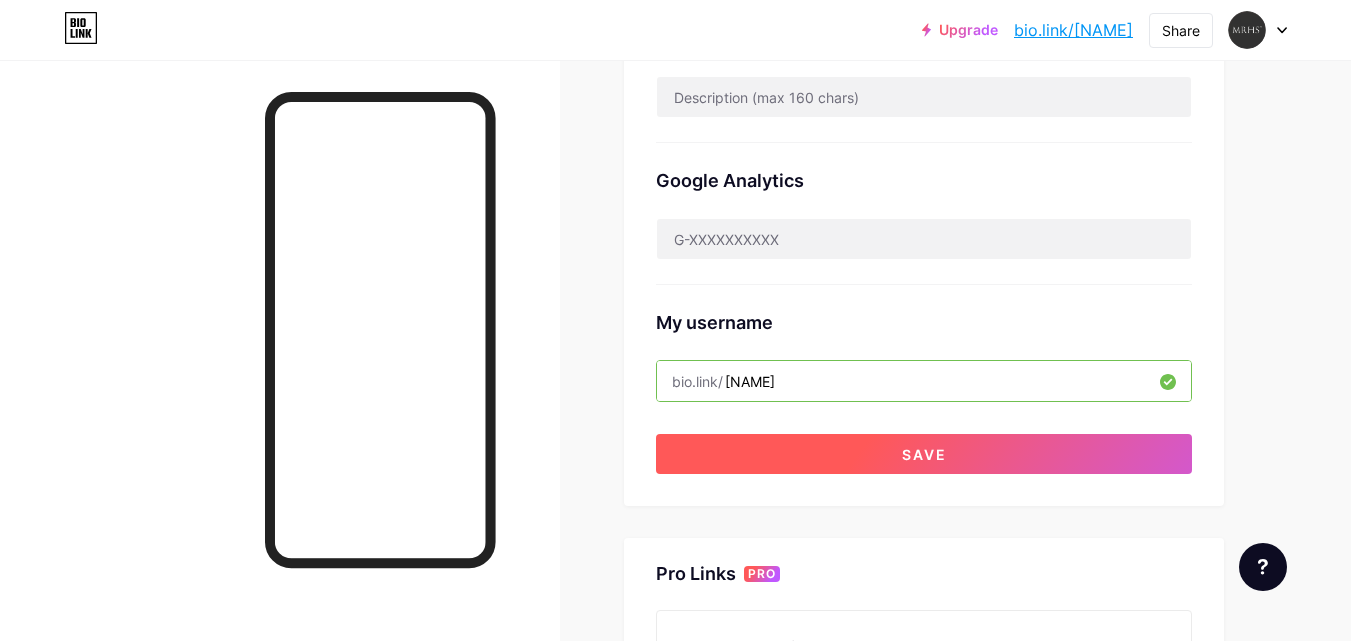 click on "Save" at bounding box center (924, 454) 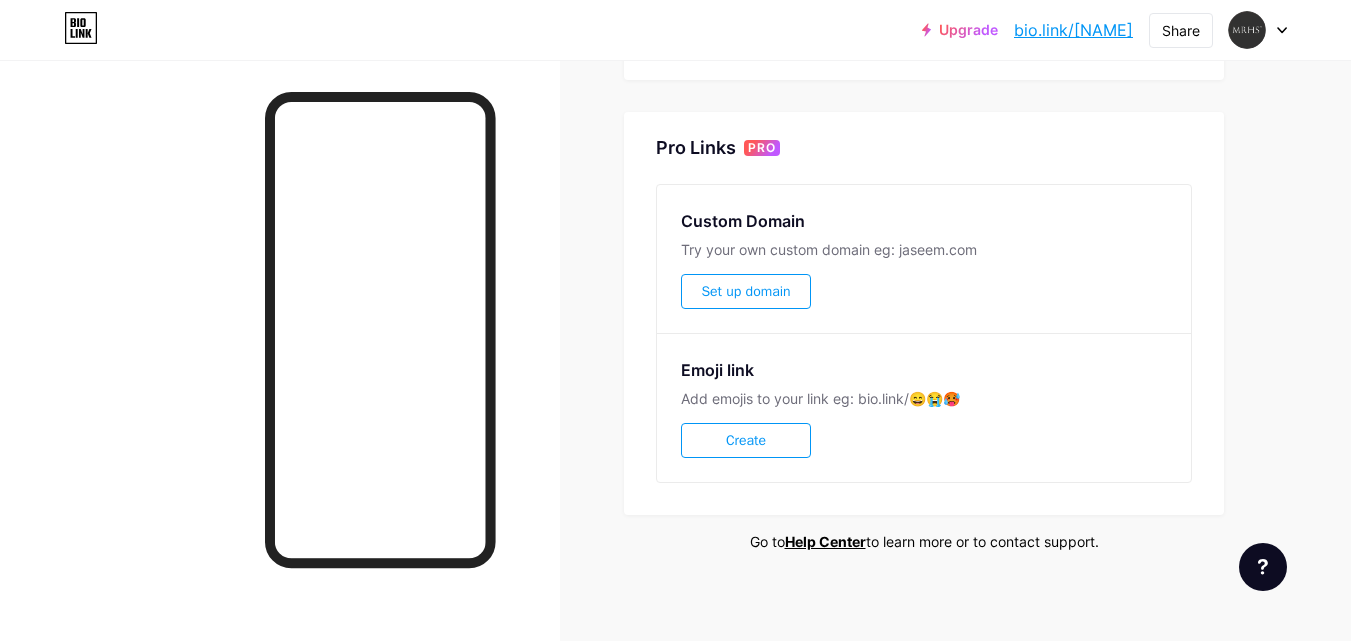 scroll, scrollTop: 923, scrollLeft: 0, axis: vertical 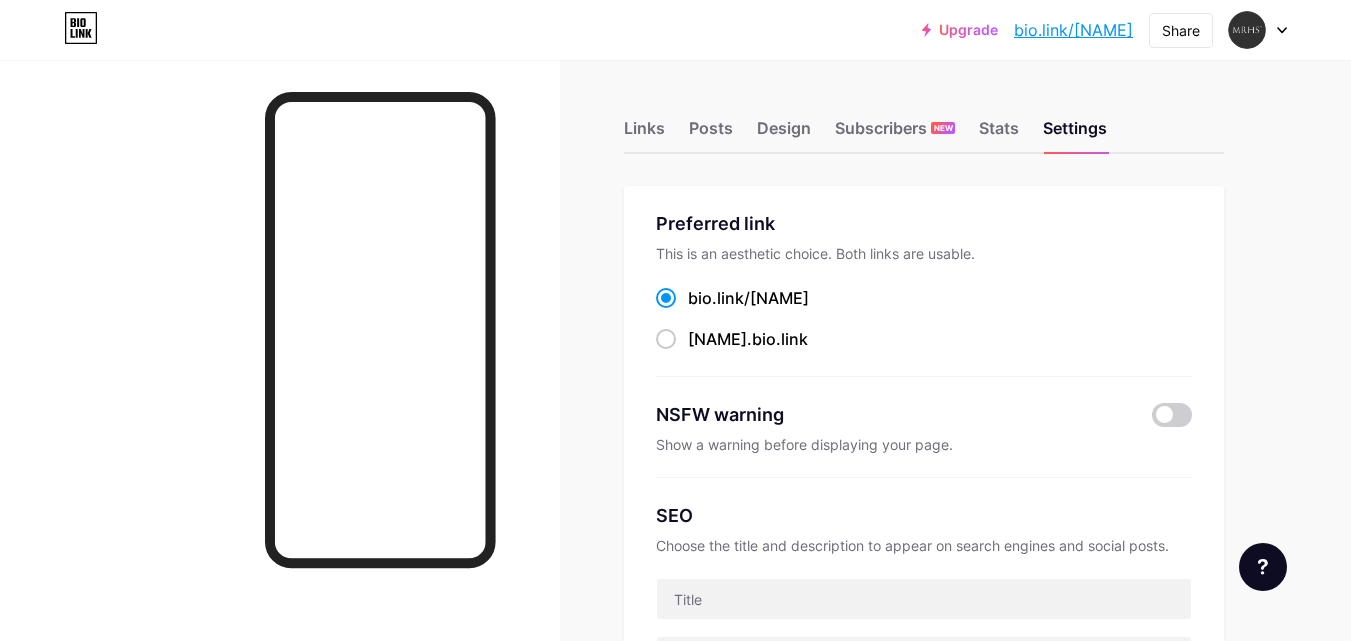 click on "bio.link/mrhsprimarycare" at bounding box center (1073, 30) 